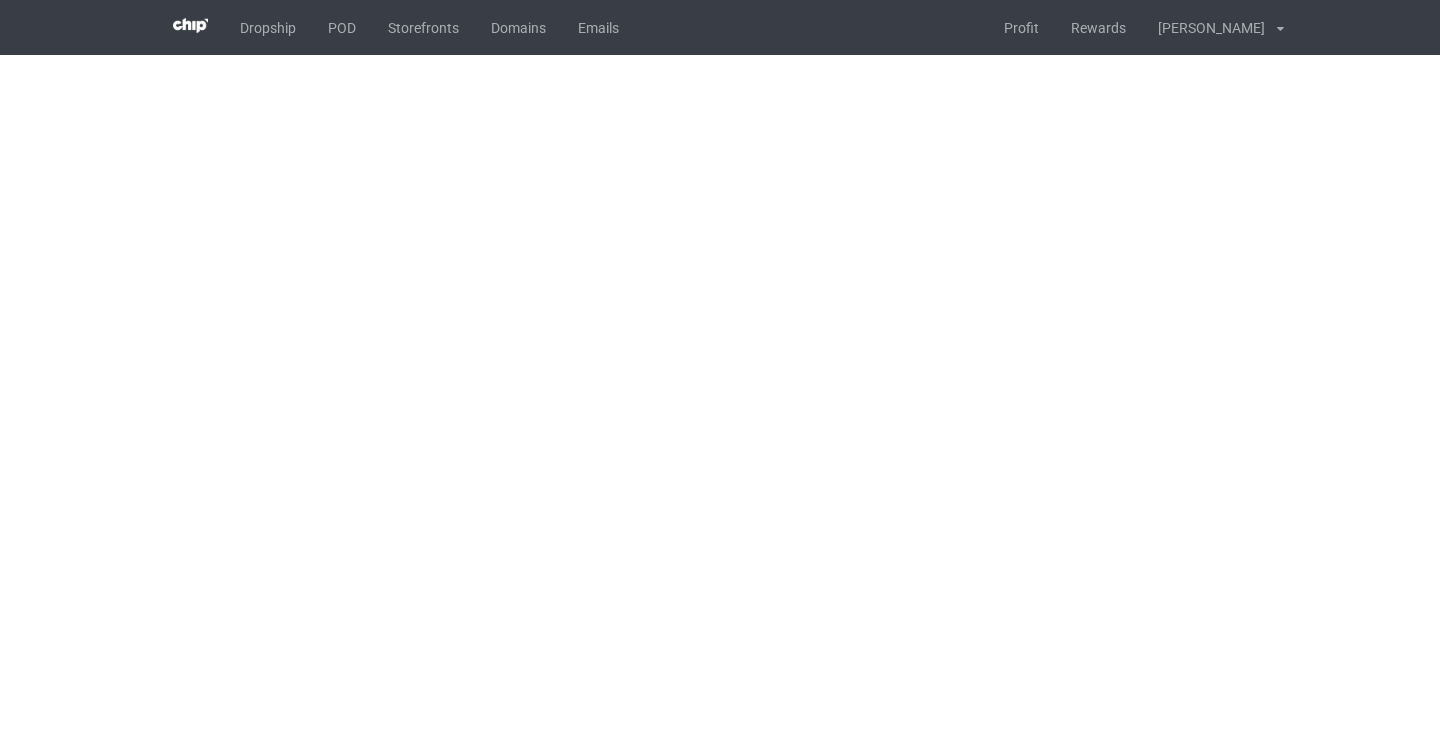 scroll, scrollTop: 0, scrollLeft: 0, axis: both 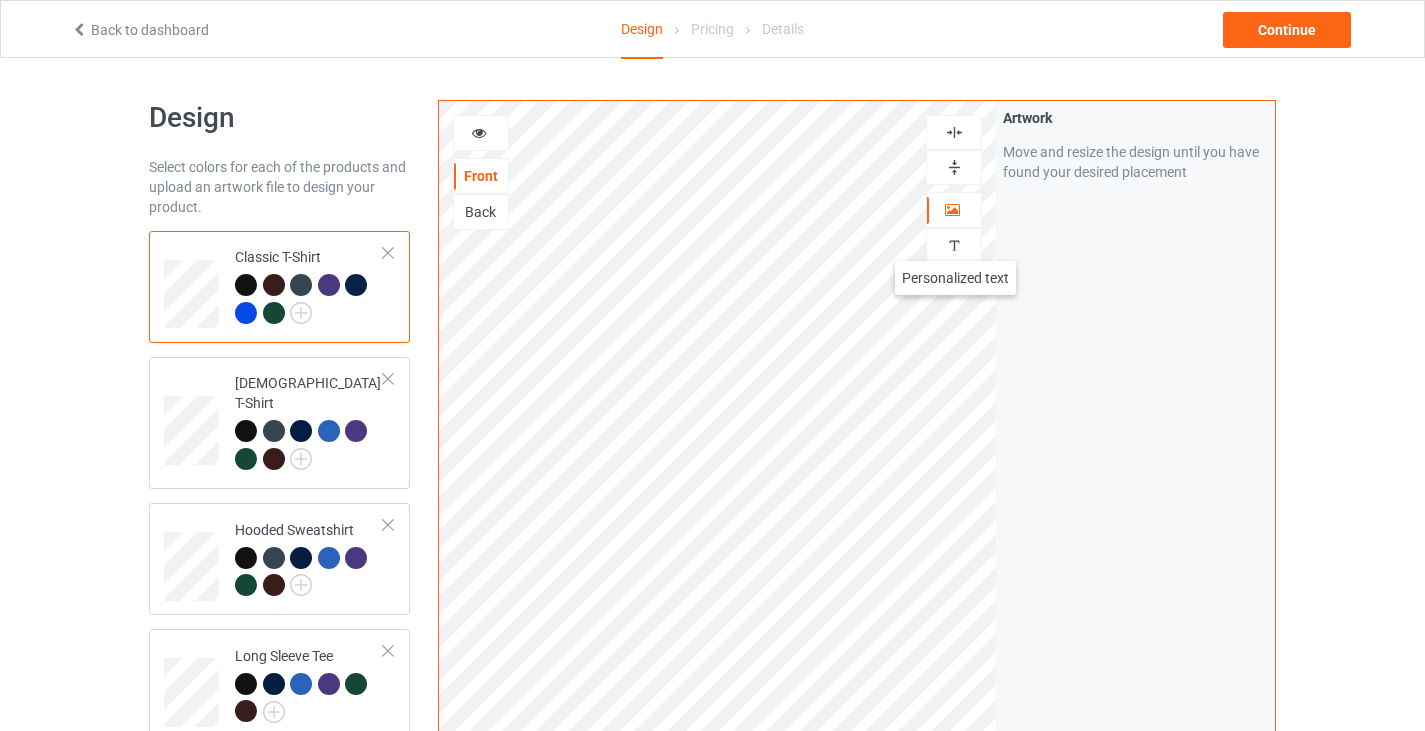 click at bounding box center [954, 245] 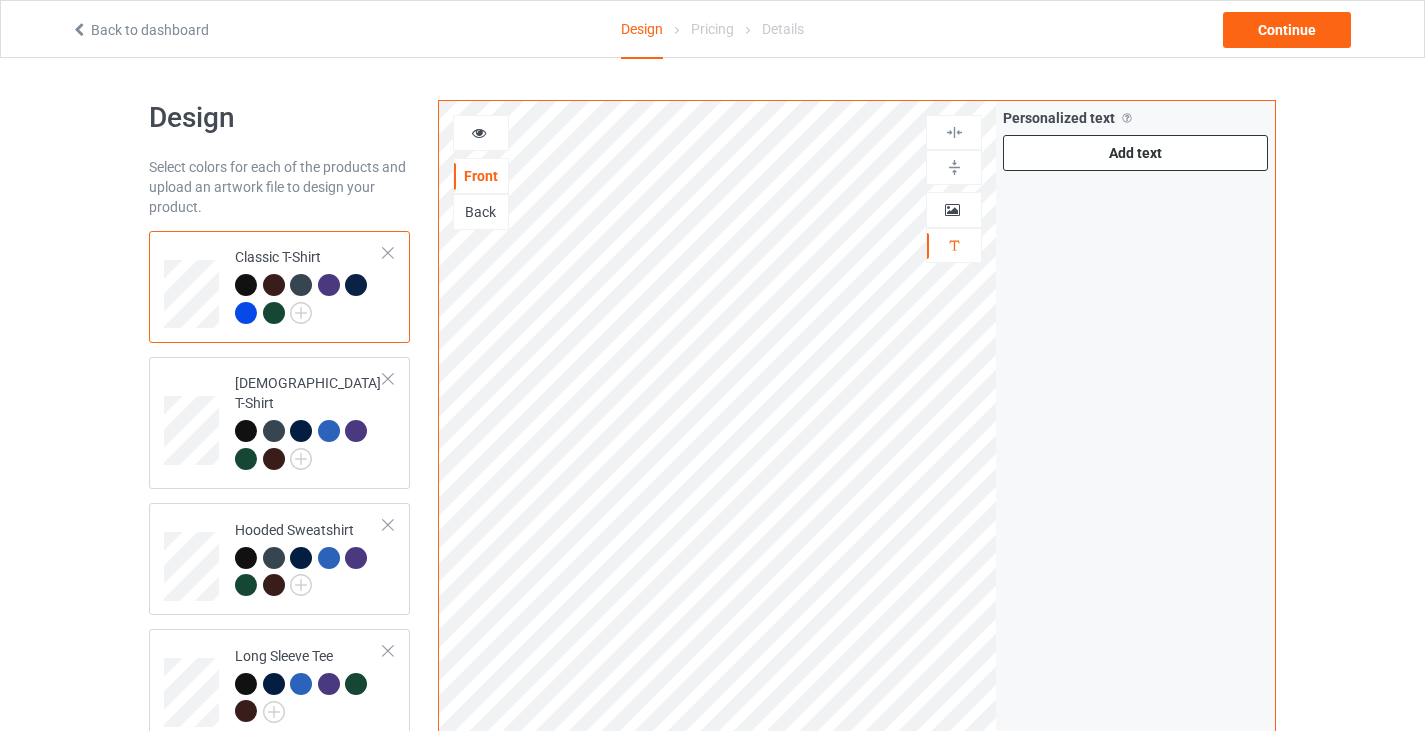 click on "Add text" at bounding box center [1135, 153] 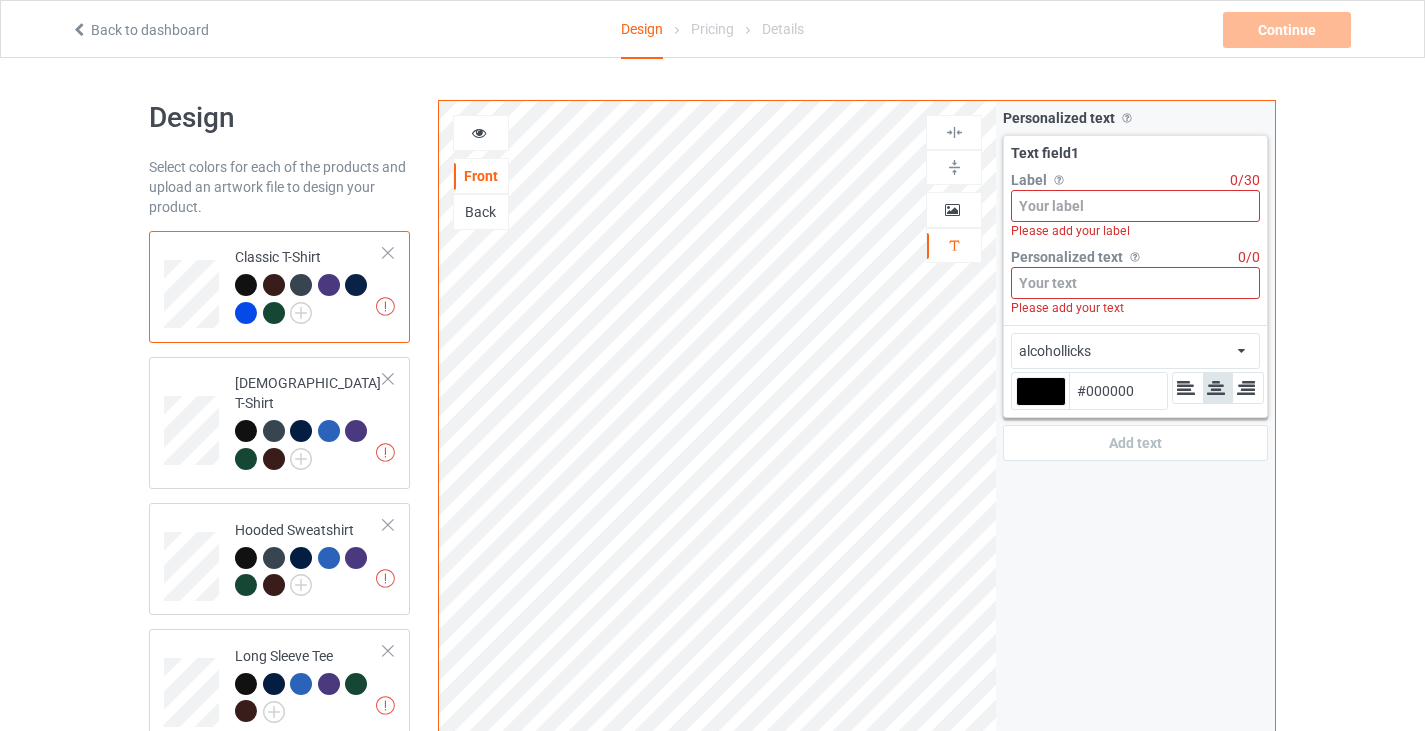 click on "alcohollicks" at bounding box center (1055, 351) 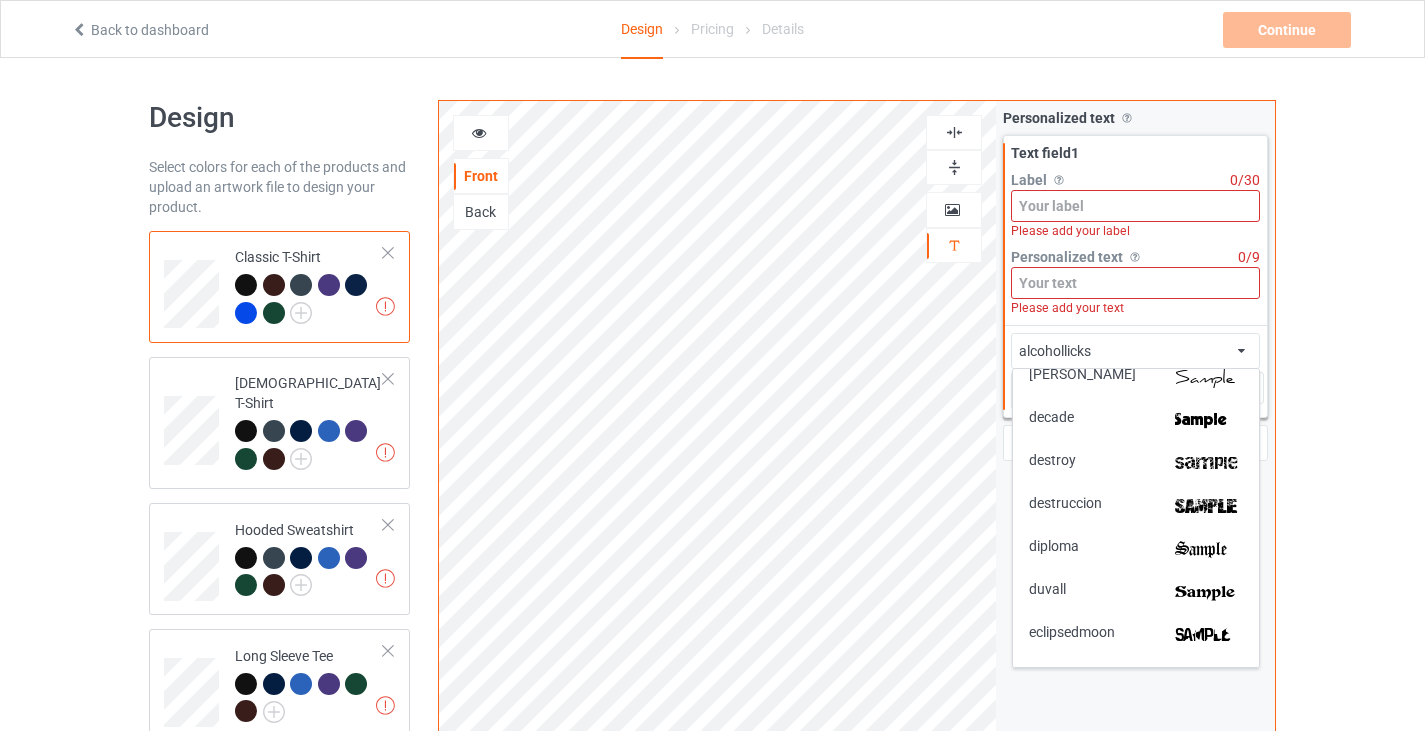 scroll, scrollTop: 1793, scrollLeft: 0, axis: vertical 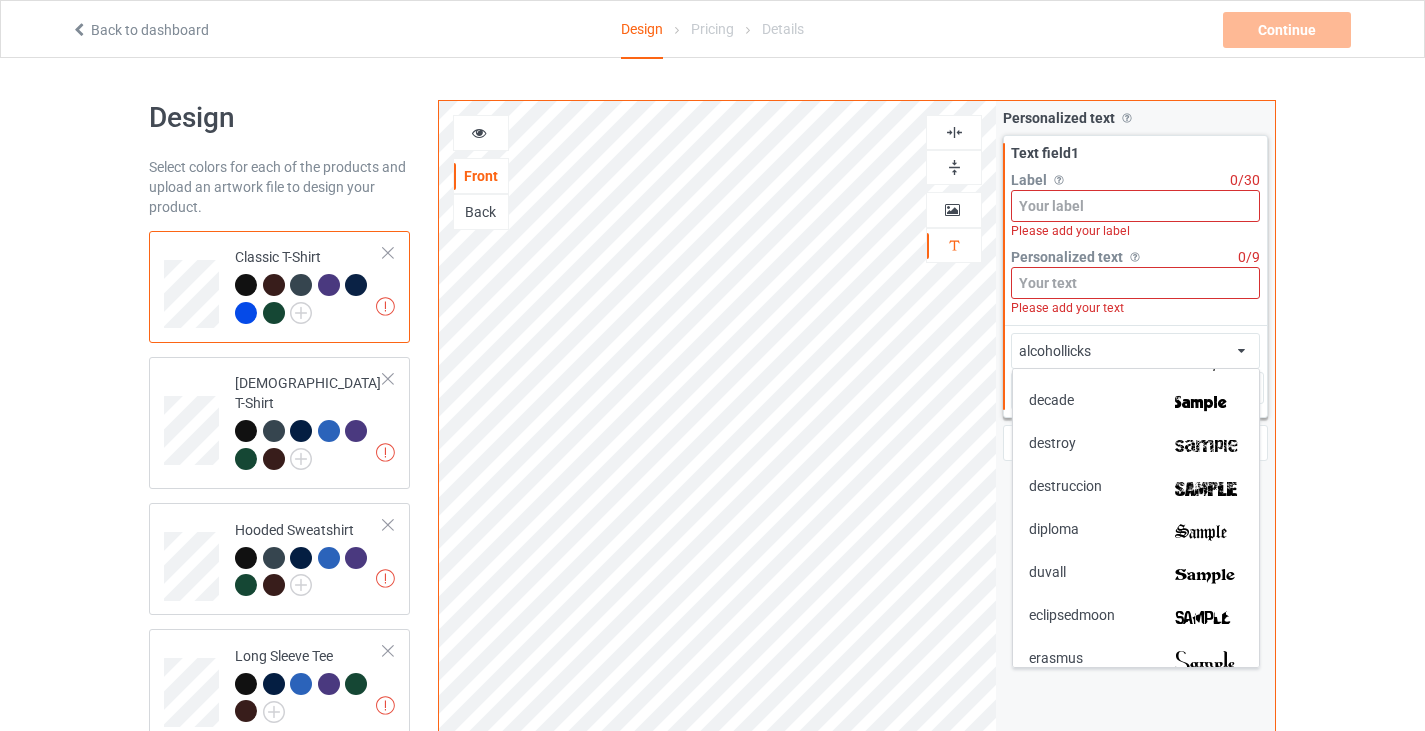 click on "alcohollicks african airstream aladdin alcohollicks [PERSON_NAME] almontesnow anglicantext argosgeorge artbrush BarcodeFont barnroof battlestar baubau bauhaus93 [PERSON_NAME] bigmisterc blackletter blacklettershadow bloklettersbalpen boisterblack borg9 broadway brockscript buffalonickel c39hrp48dhtt canterbury centurygothic chinyen chocolatebox chopinscript cimbrian circus citycontrast civilian coaster code128 collegiateheavyoutline contrast corleone creampuff [PERSON_NAME] decade destroy destruccion diploma [PERSON_NAME] eclipsedmoon [PERSON_NAME] finalfrontieroldstyle firecatcontour fmcollegeteamoutline fmuniversity freshman gotnoheart gourdieuncialdeux greenfuz gridlockd harlowsoliditalic helenashand horrendous hybrid independence [PERSON_NAME] [GEOGRAPHIC_DATA] jerseyletters komikatitle konfuciuz koolbeans koreancalligraphy kreepykrawly krooked [PERSON_NAME] magneto maranallo marcellescript martel mistral modernconformist museo_slab_500 oldeenglish penshurst plaingermanica planetbenson2 pphandwriting projects ptbananasplit quartzbold rockit" at bounding box center (1135, 351) 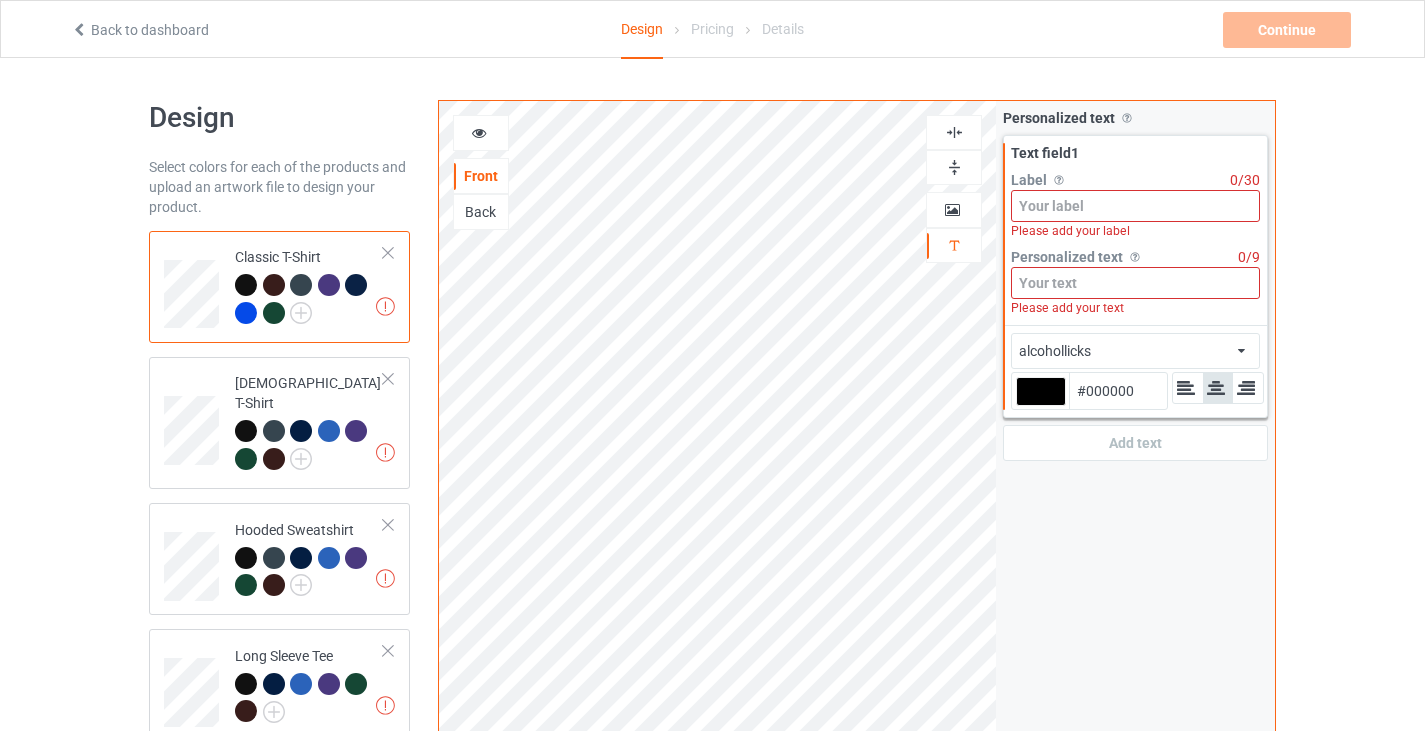 click on "alcohollicks african airstream aladdin alcohollicks [PERSON_NAME] almontesnow anglicantext argosgeorge artbrush BarcodeFont barnroof battlestar baubau bauhaus93 [PERSON_NAME] bigmisterc blackletter blacklettershadow bloklettersbalpen boisterblack borg9 broadway brockscript buffalonickel c39hrp48dhtt canterbury centurygothic chinyen chocolatebox chopinscript cimbrian circus citycontrast civilian coaster code128 collegiateheavyoutline contrast corleone creampuff [PERSON_NAME] decade destroy destruccion diploma [PERSON_NAME] eclipsedmoon [PERSON_NAME] finalfrontieroldstyle firecatcontour fmcollegeteamoutline fmuniversity freshman gotnoheart gourdieuncialdeux greenfuz gridlockd harlowsoliditalic helenashand horrendous hybrid independence [PERSON_NAME] [GEOGRAPHIC_DATA] jerseyletters komikatitle konfuciuz koolbeans koreancalligraphy kreepykrawly krooked [PERSON_NAME] magneto maranallo marcellescript martel mistral modernconformist museo_slab_500 oldeenglish penshurst plaingermanica planetbenson2 pphandwriting projects ptbananasplit quartzbold rockit" at bounding box center (1135, 351) 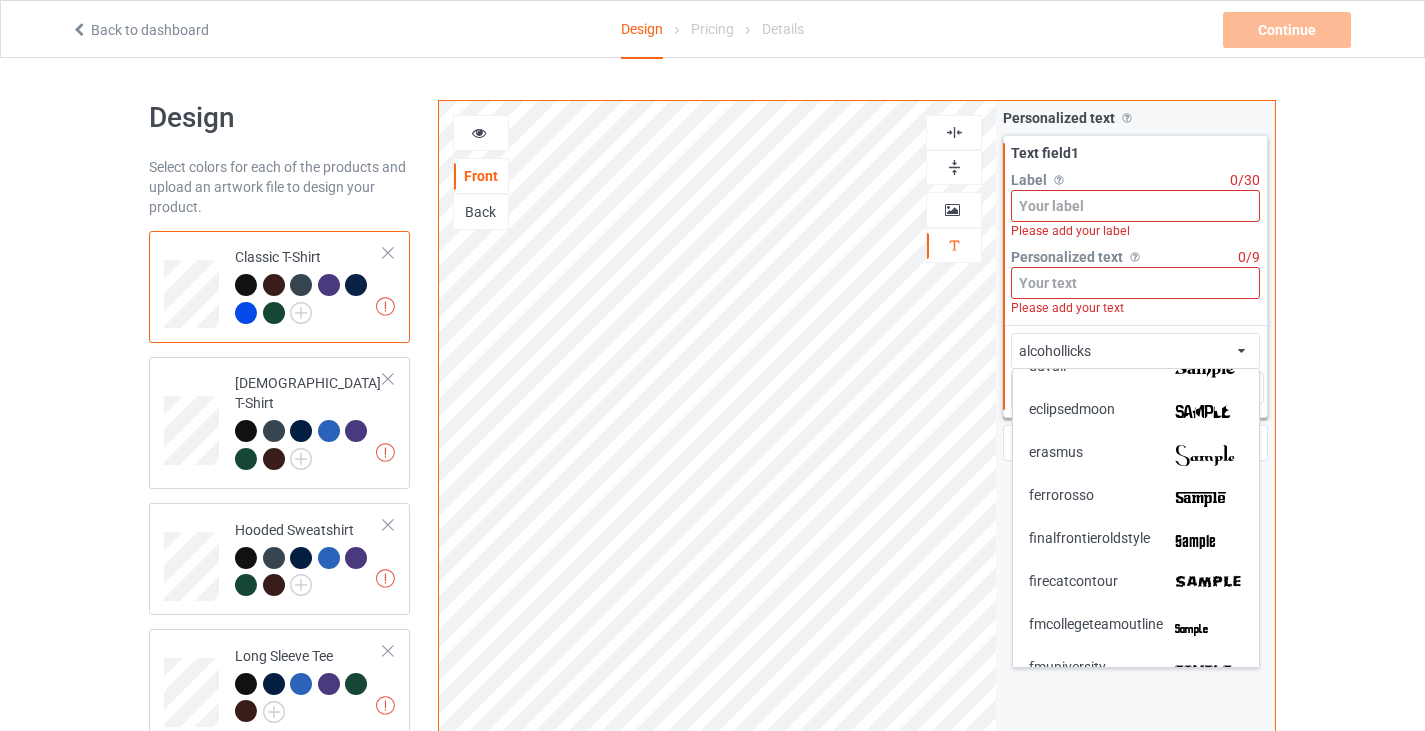 scroll, scrollTop: 2077, scrollLeft: 0, axis: vertical 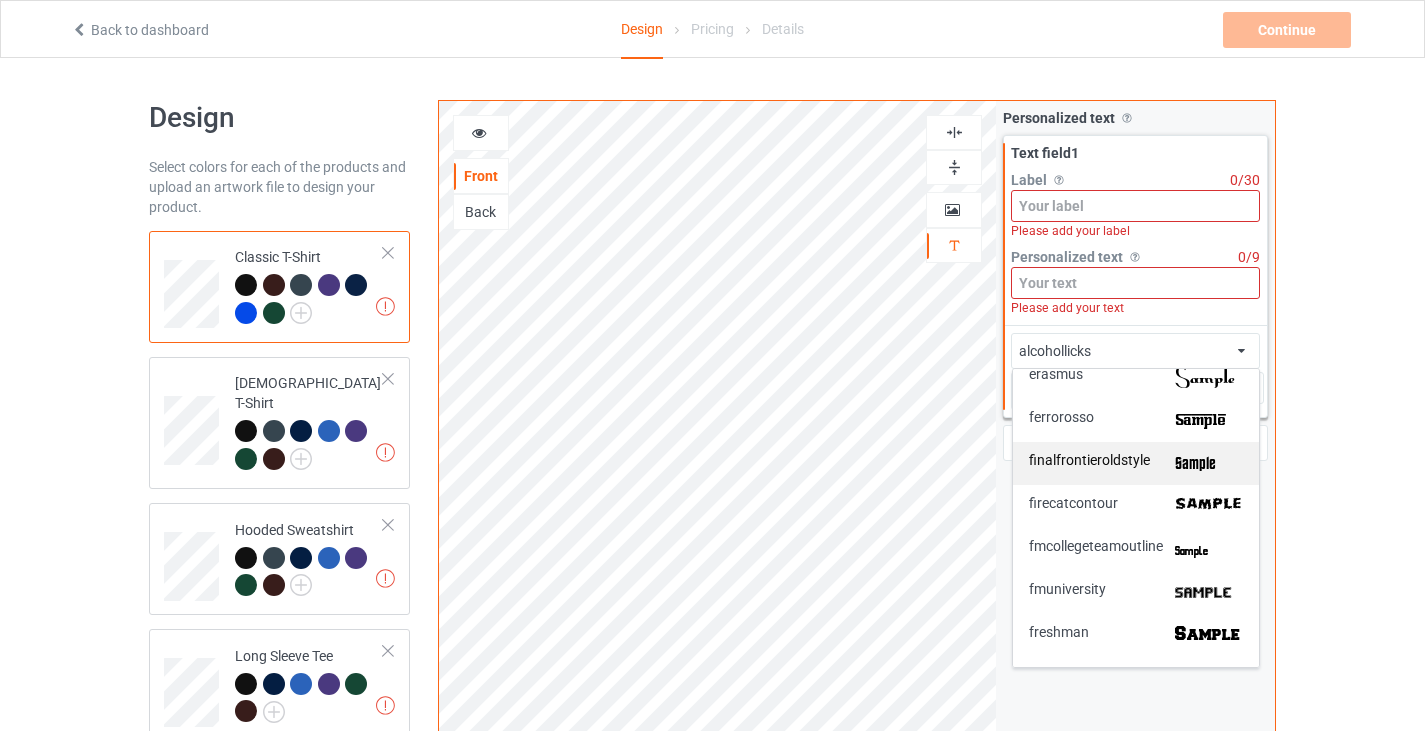 click on "finalfrontieroldstyle" at bounding box center [1089, 463] 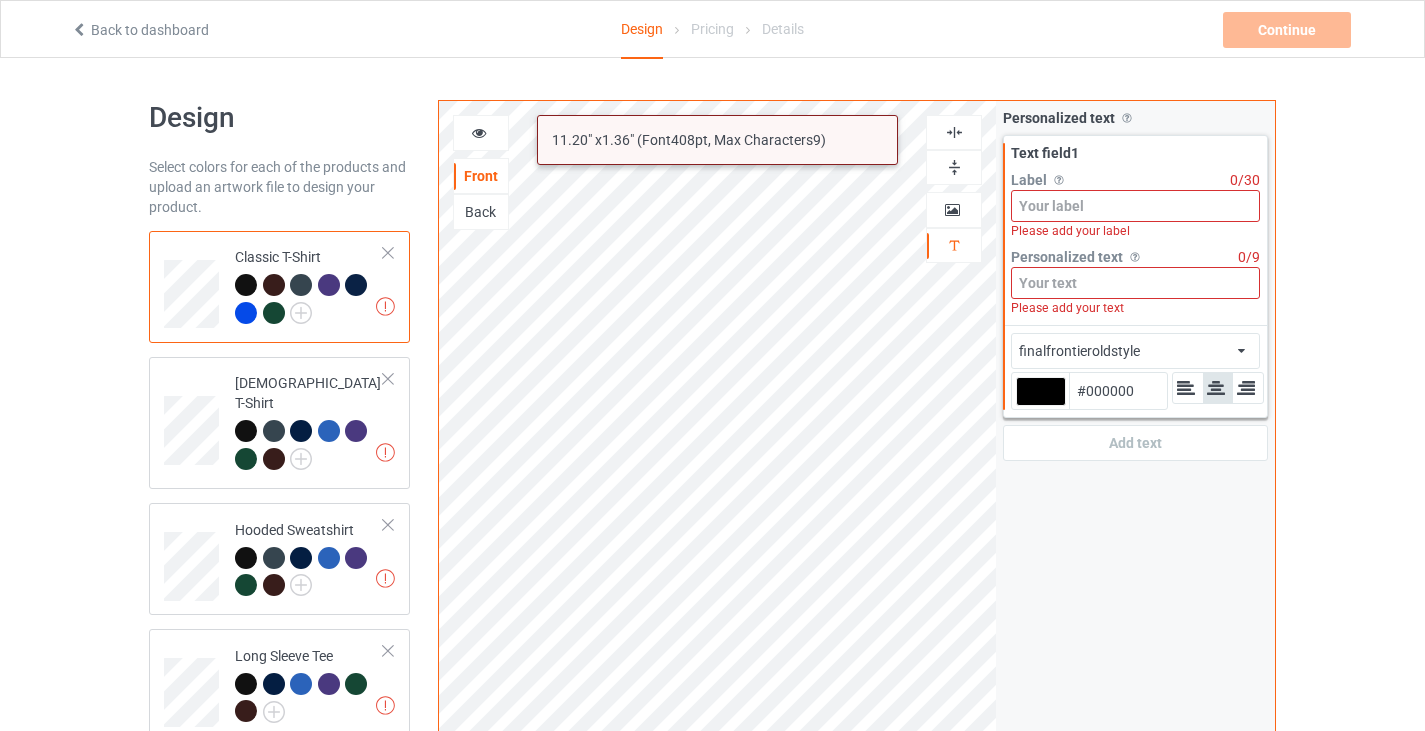 click at bounding box center [1135, 206] 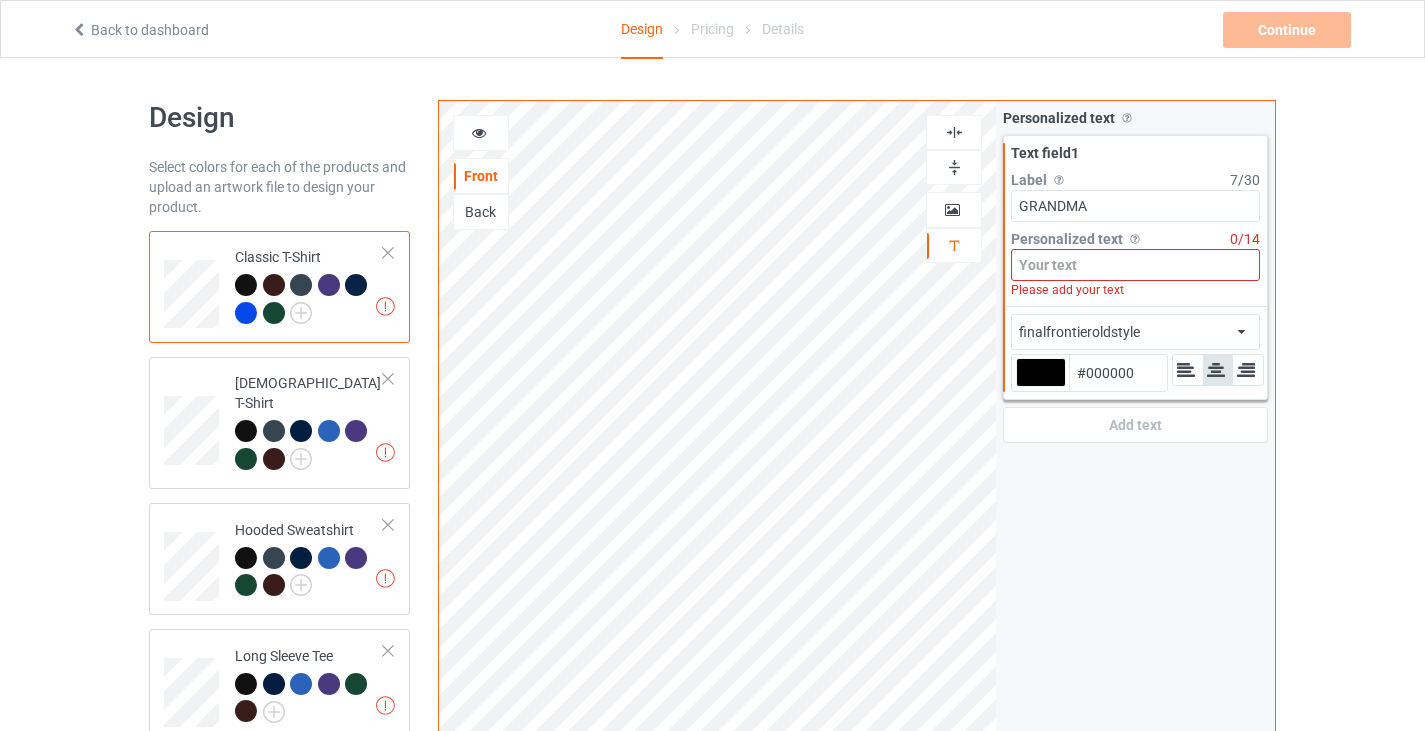 type on "GRANDMA" 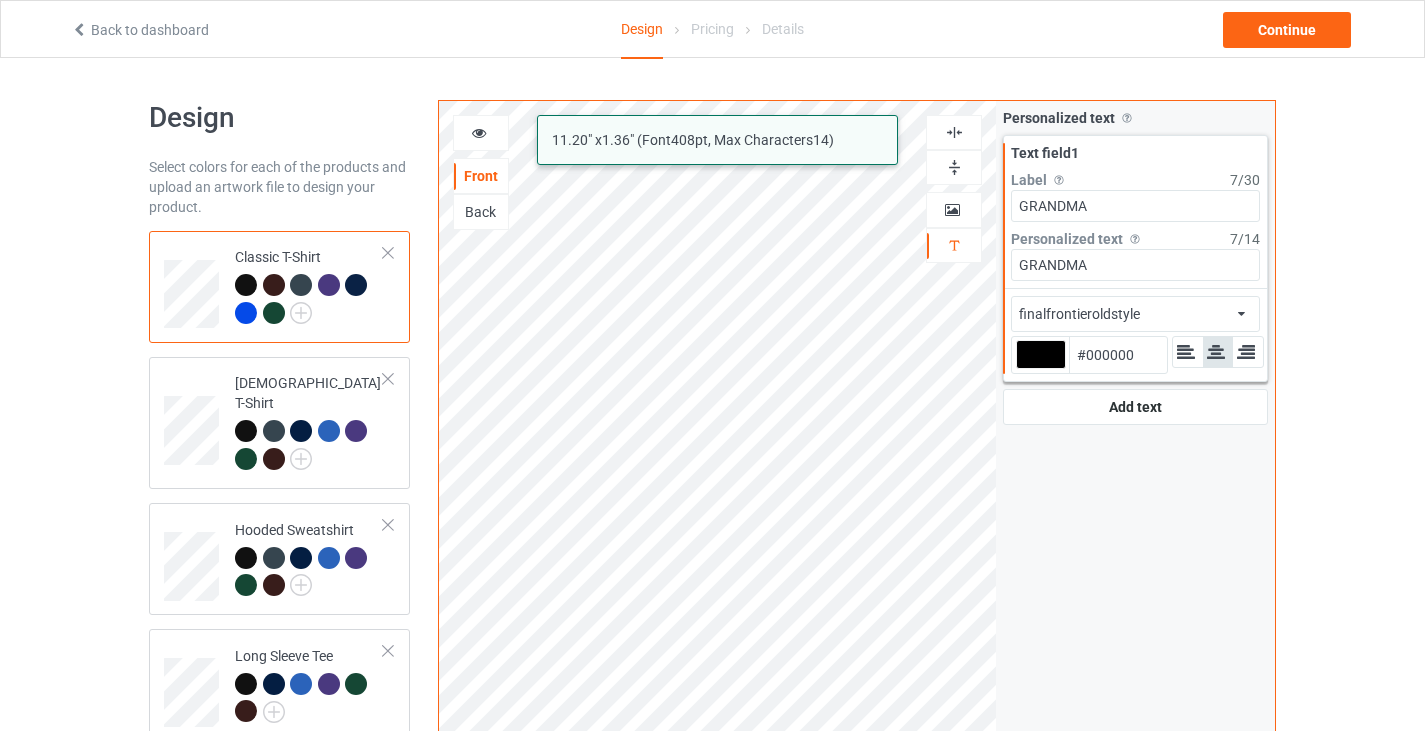 type on "GRANDMA" 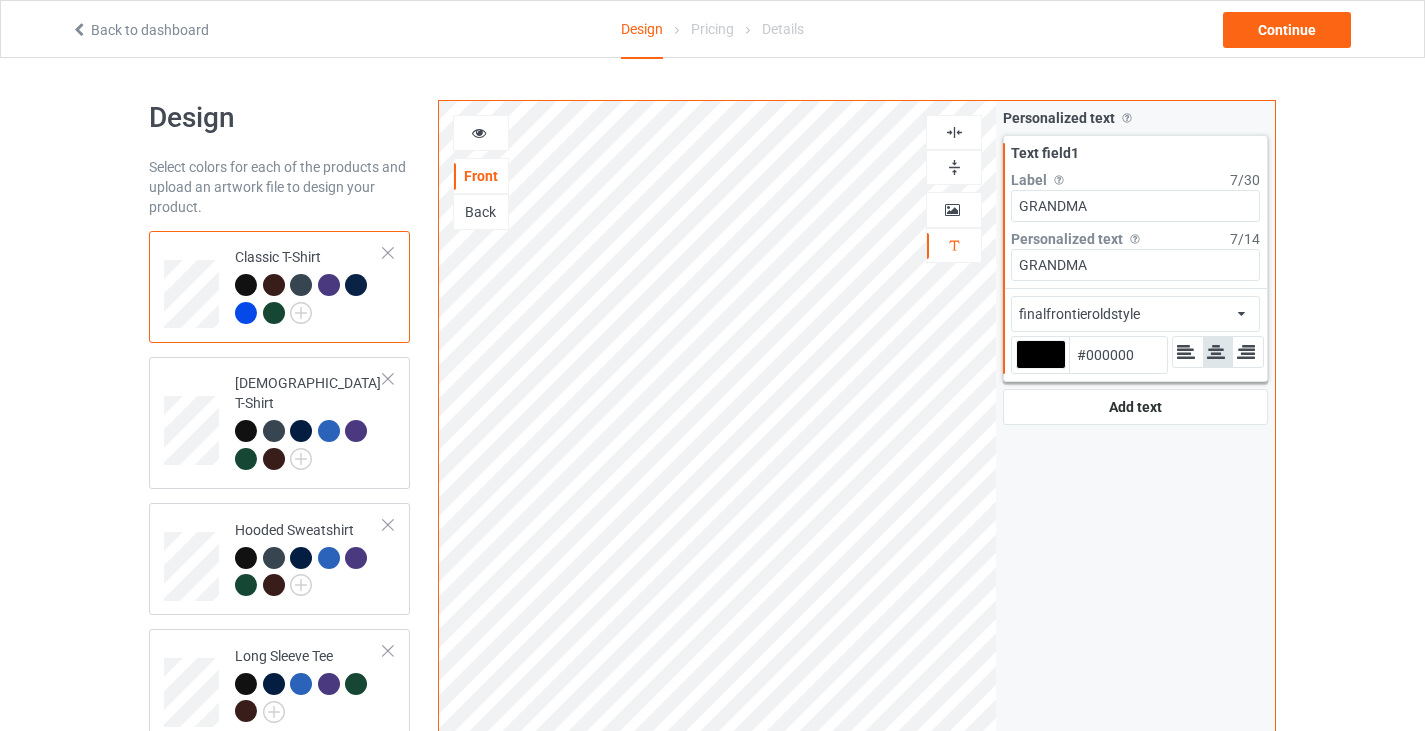click at bounding box center [1041, 354] 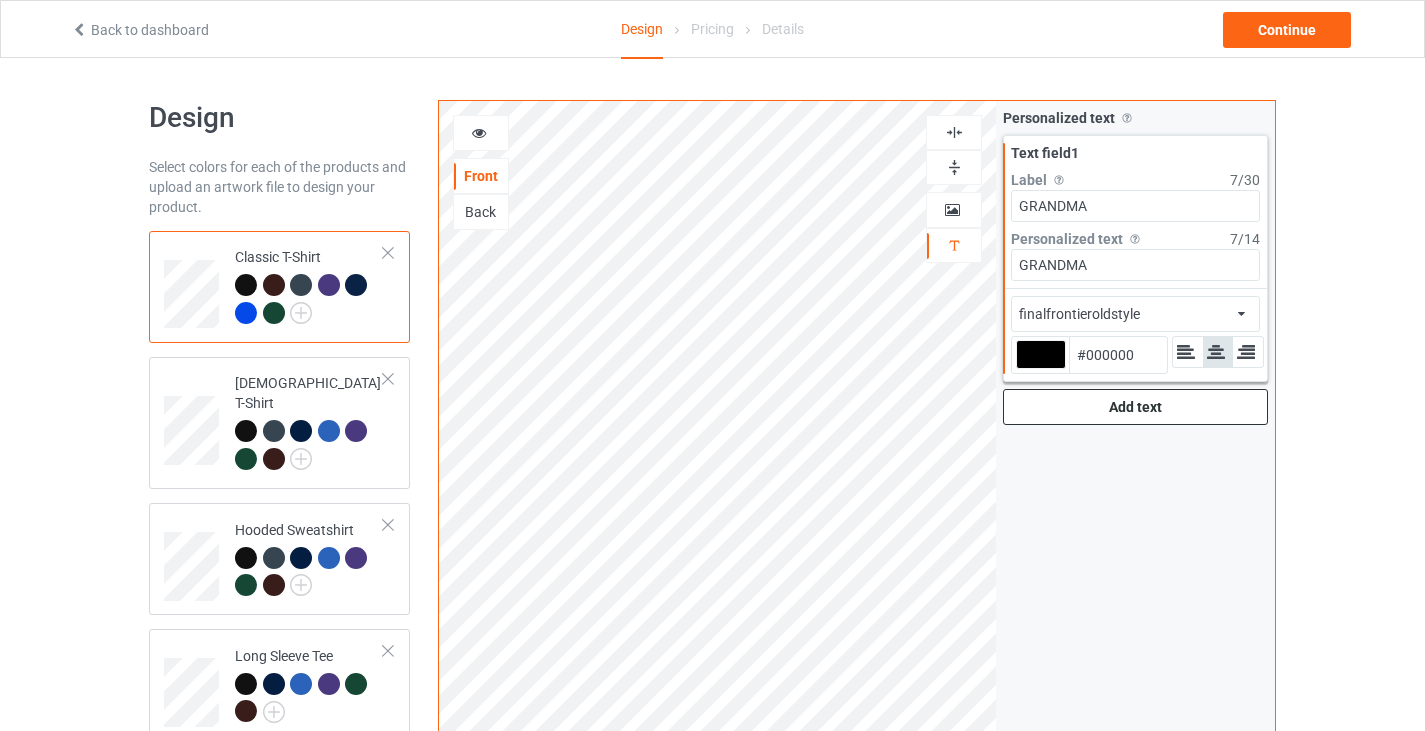 type on "#8a7b7b" 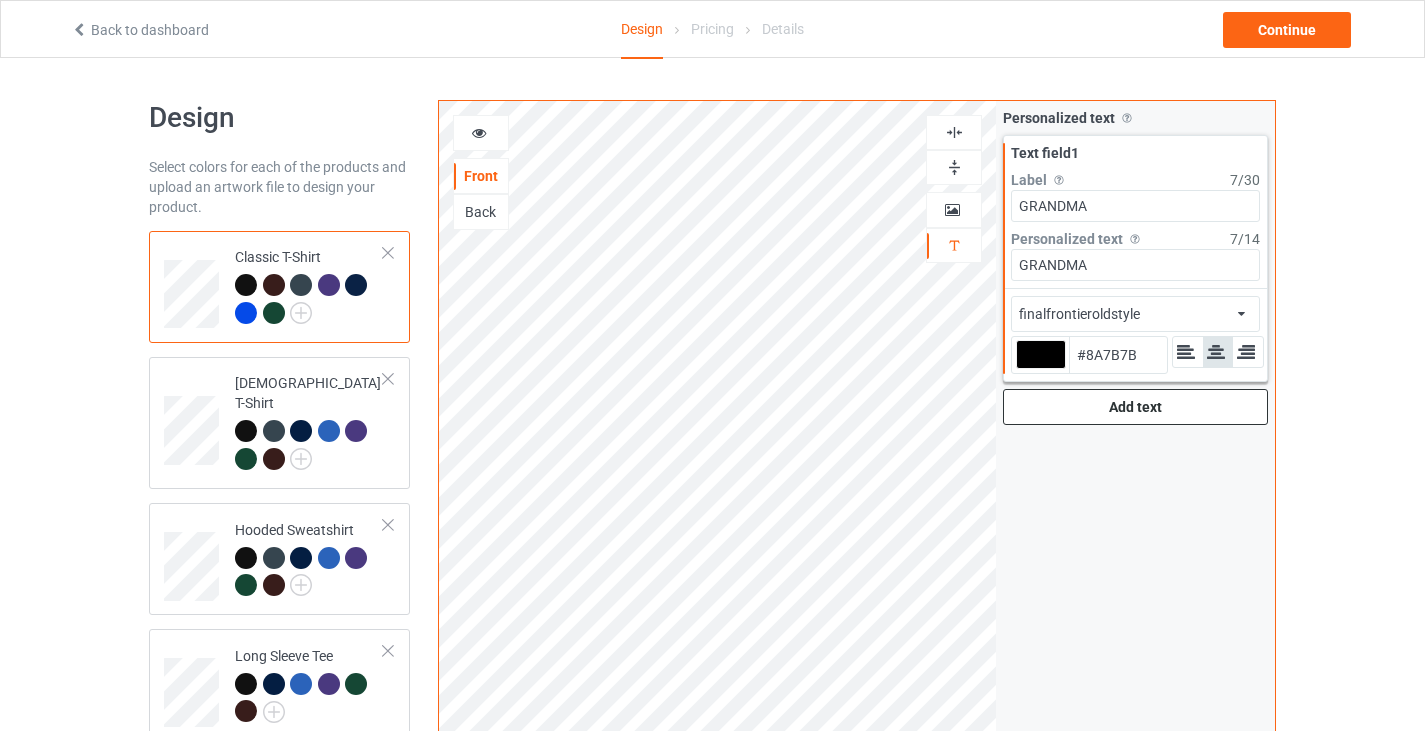 type on "#8c7d7d" 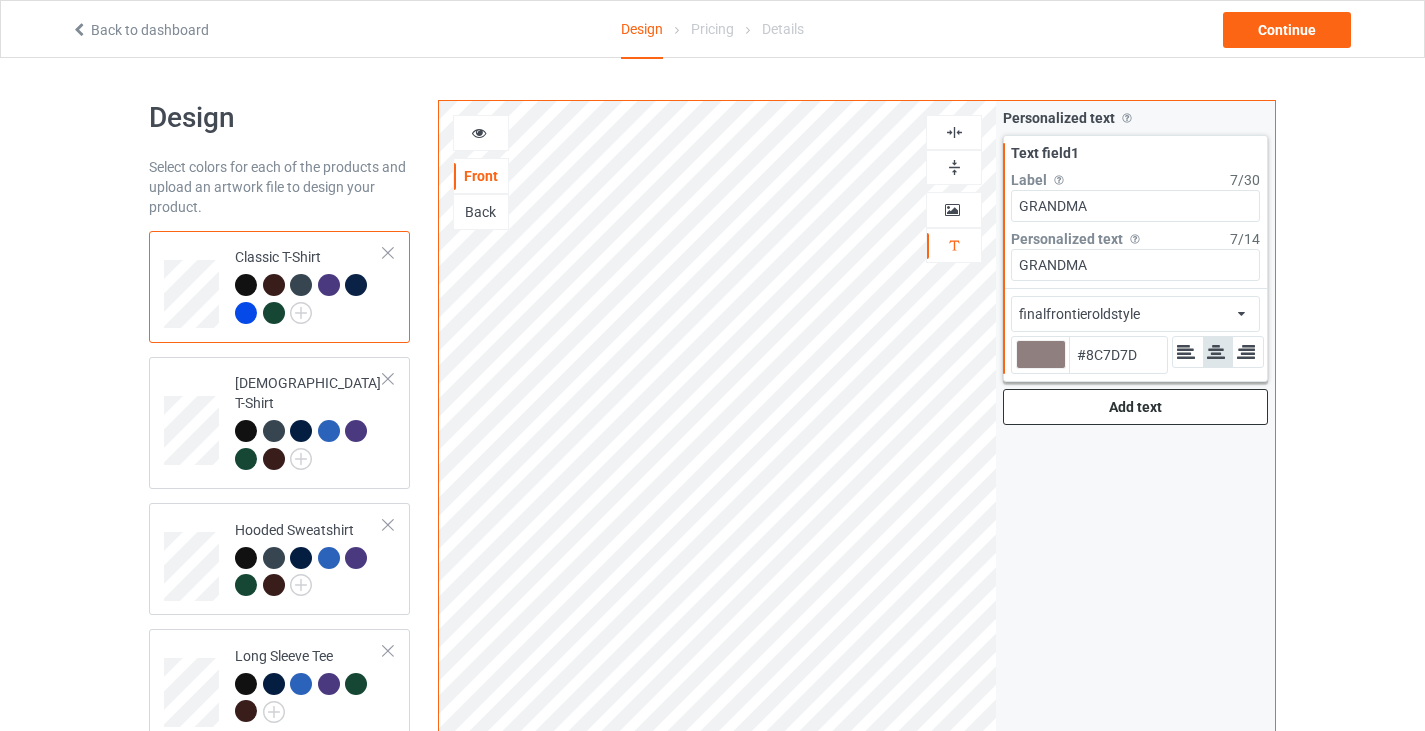 type on "#907f7f" 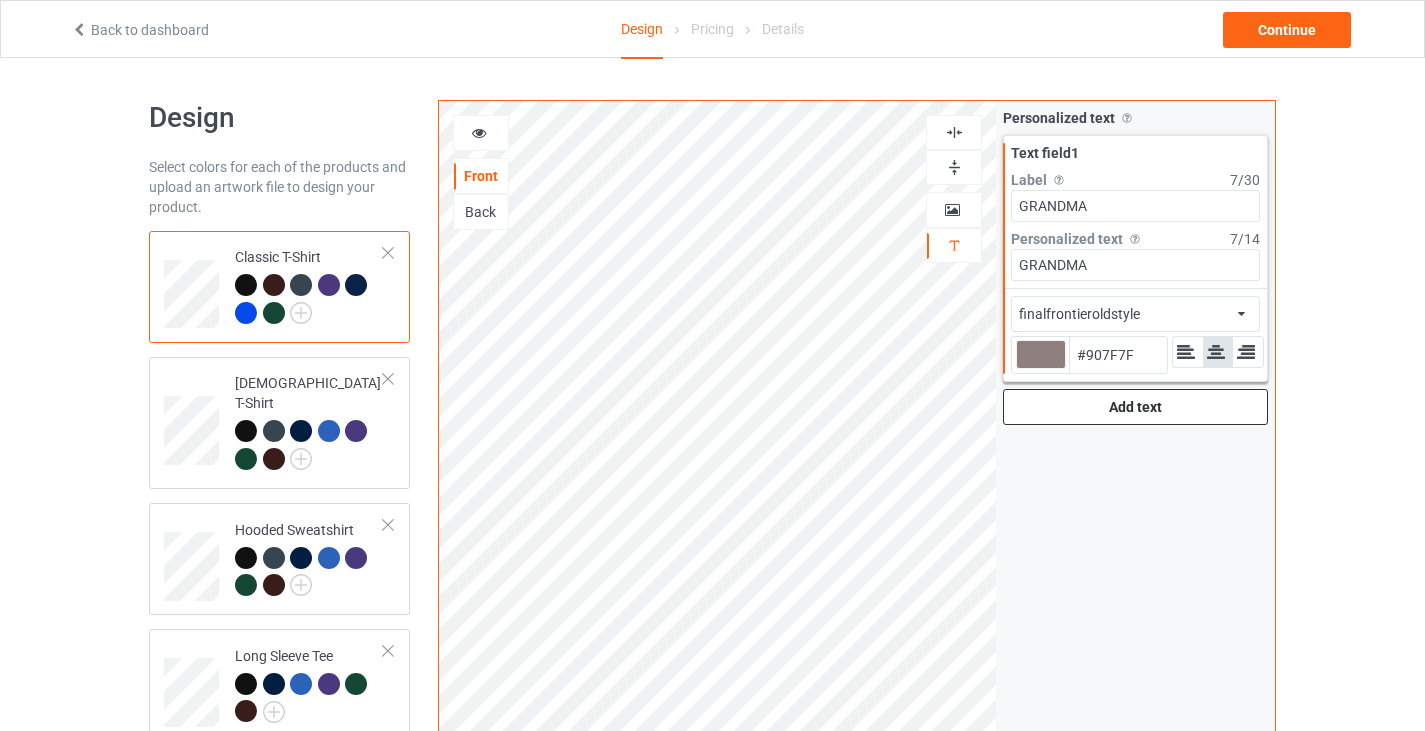 type on "#a08d8d" 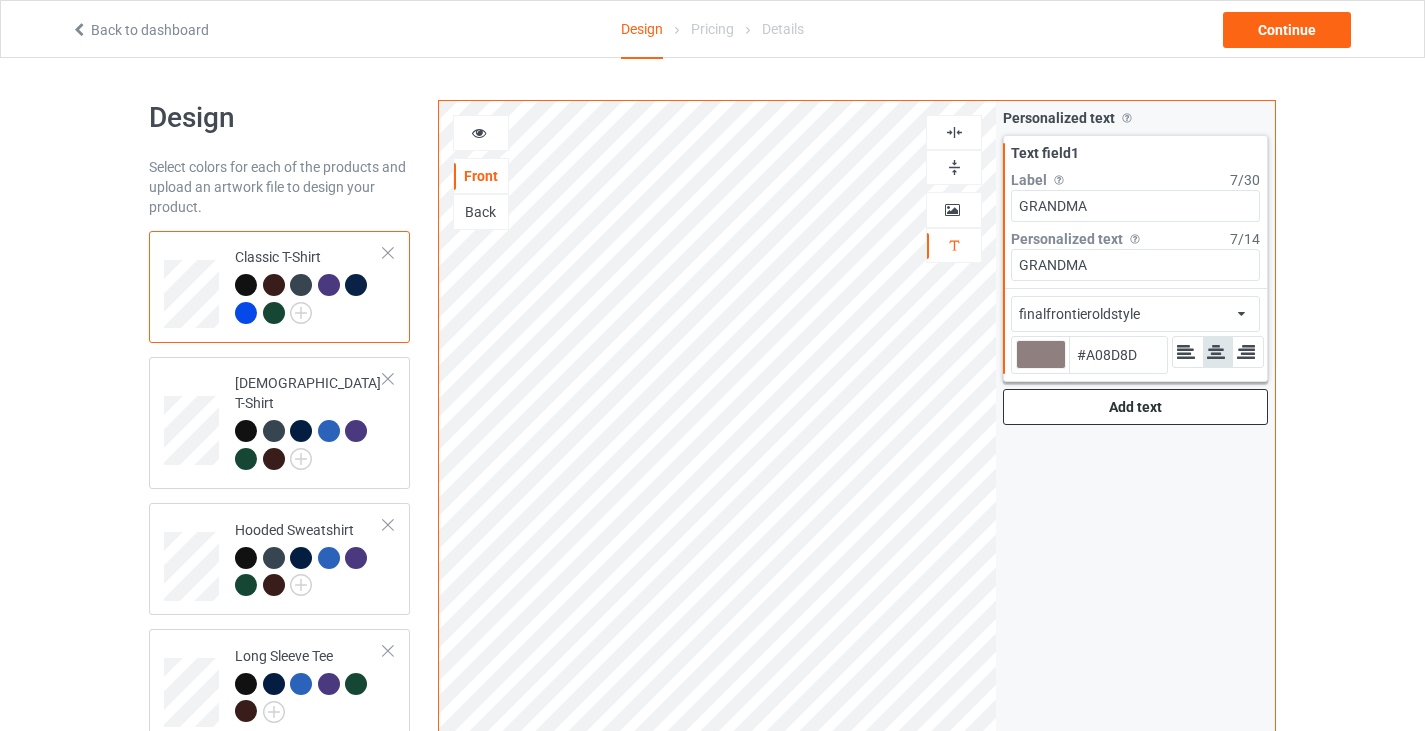 type on "#d8caca" 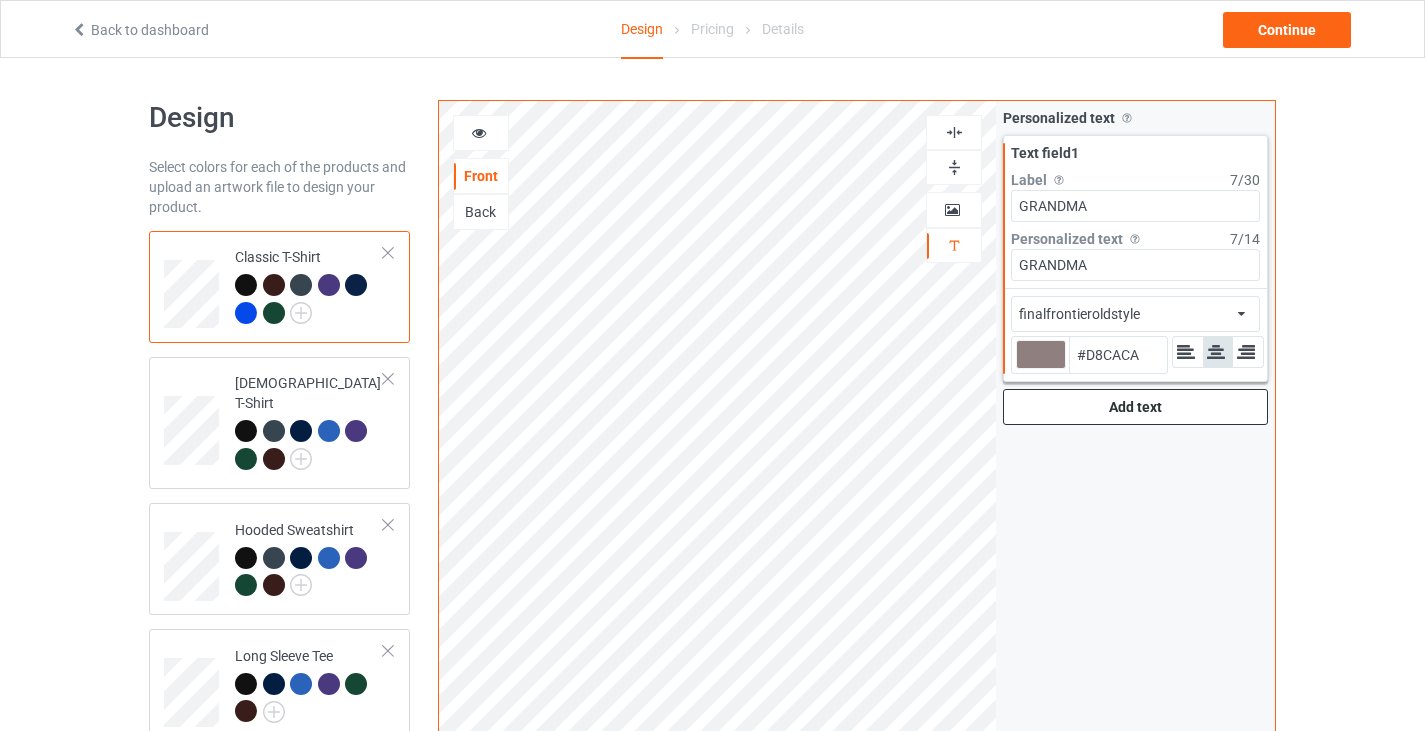 type on "#fffafa" 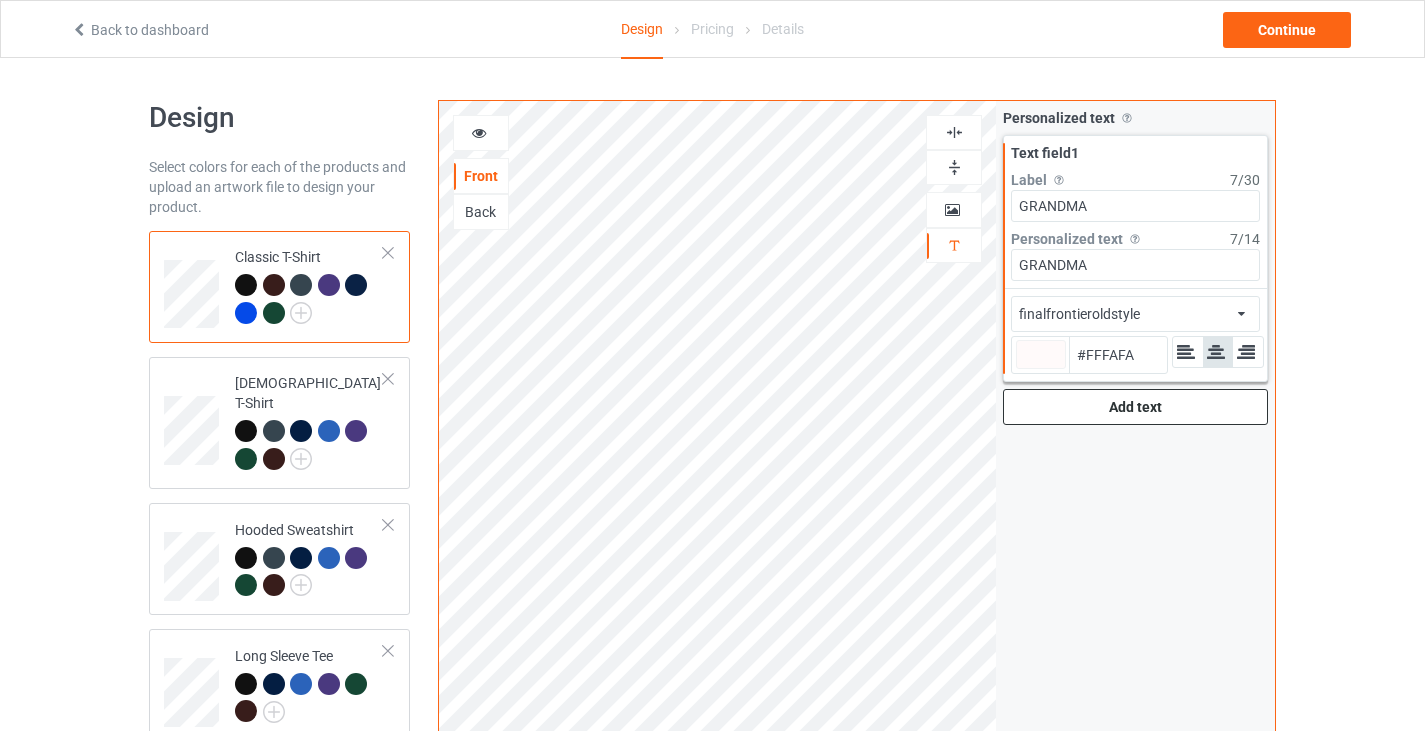 type on "#ffffff" 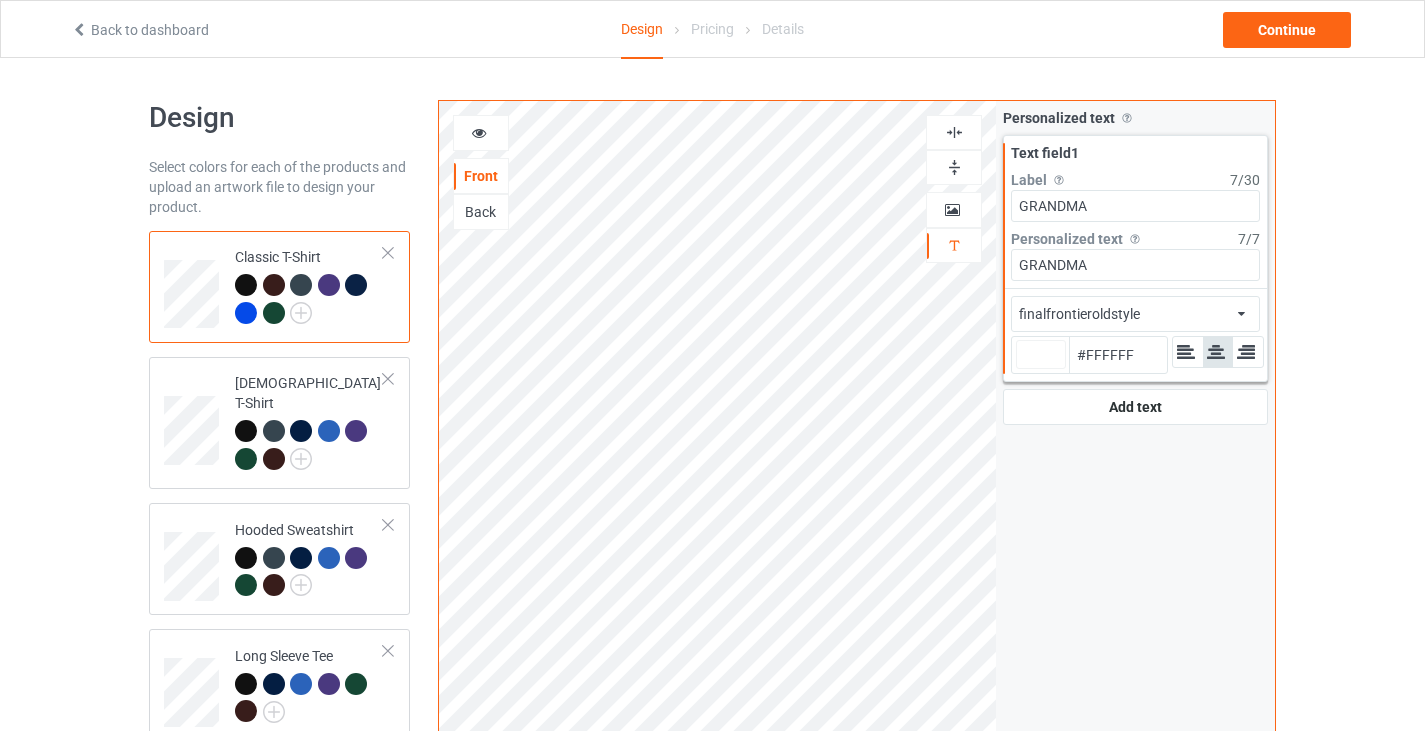 click on "finalfrontieroldstyle african airstream aladdin alcohollicks [PERSON_NAME] almontesnow anglicantext argosgeorge artbrush BarcodeFont barnroof battlestar baubau bauhaus93 [PERSON_NAME] bigmisterc blackletter blacklettershadow bloklettersbalpen boisterblack borg9 broadway brockscript buffalonickel c39hrp48dhtt canterbury centurygothic chinyen chocolatebox chopinscript cimbrian circus citycontrast civilian coaster code128 collegiateheavyoutline contrast corleone creampuff [PERSON_NAME] decade destroy destruccion diploma [PERSON_NAME] eclipsedmoon [PERSON_NAME] finalfrontieroldstyle firecatcontour fmcollegeteamoutline fmuniversity freshman gotnoheart gourdieuncialdeux greenfuz gridlockd harlowsoliditalic helenashand horrendous hybrid independence [PERSON_NAME] [GEOGRAPHIC_DATA] jerseyletters komikatitle konfuciuz koolbeans koreancalligraphy kreepykrawly krooked [PERSON_NAME] magneto maranallo marcellescript martel mistral modernconformist museo_slab_500 oldeenglish penshurst plaingermanica planetbenson2 pphandwriting projects ptbananasplit quartzbold" at bounding box center (1135, 314) 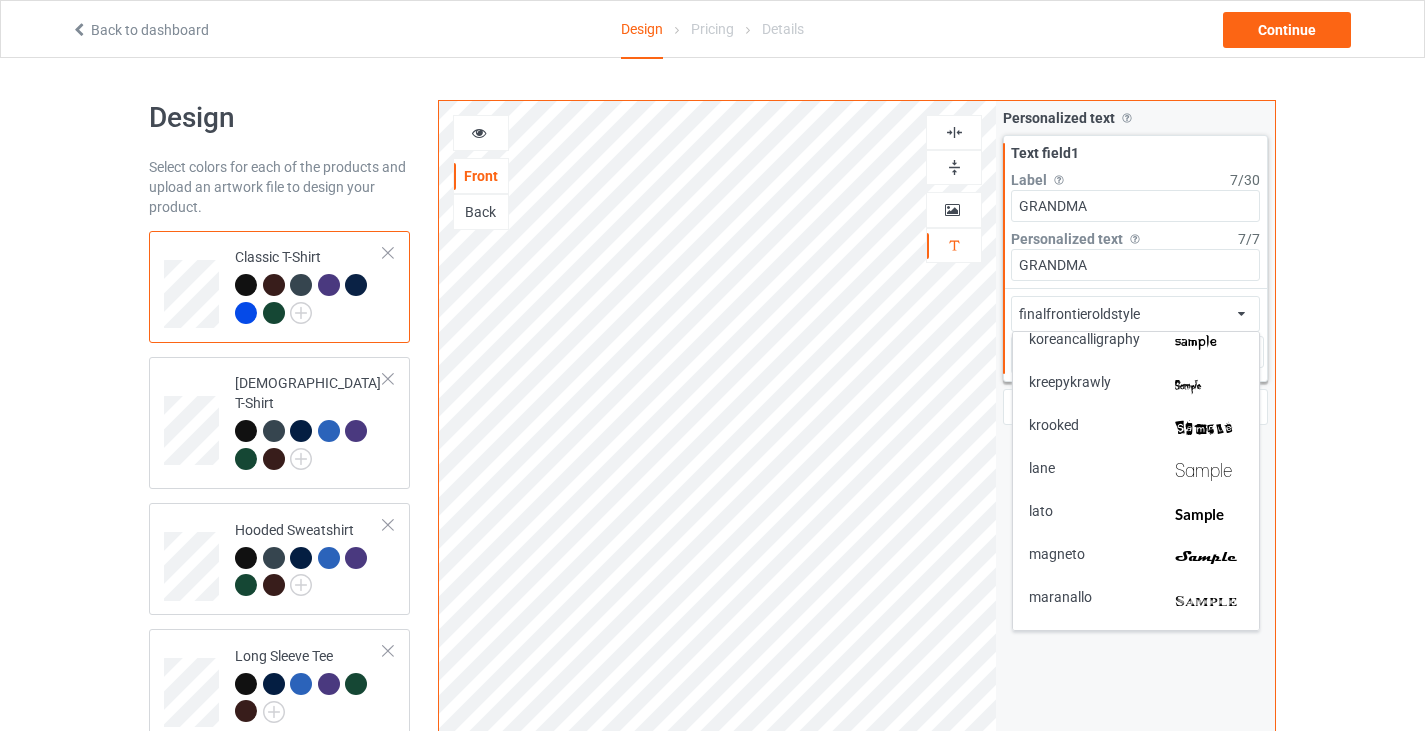 scroll, scrollTop: 3126, scrollLeft: 0, axis: vertical 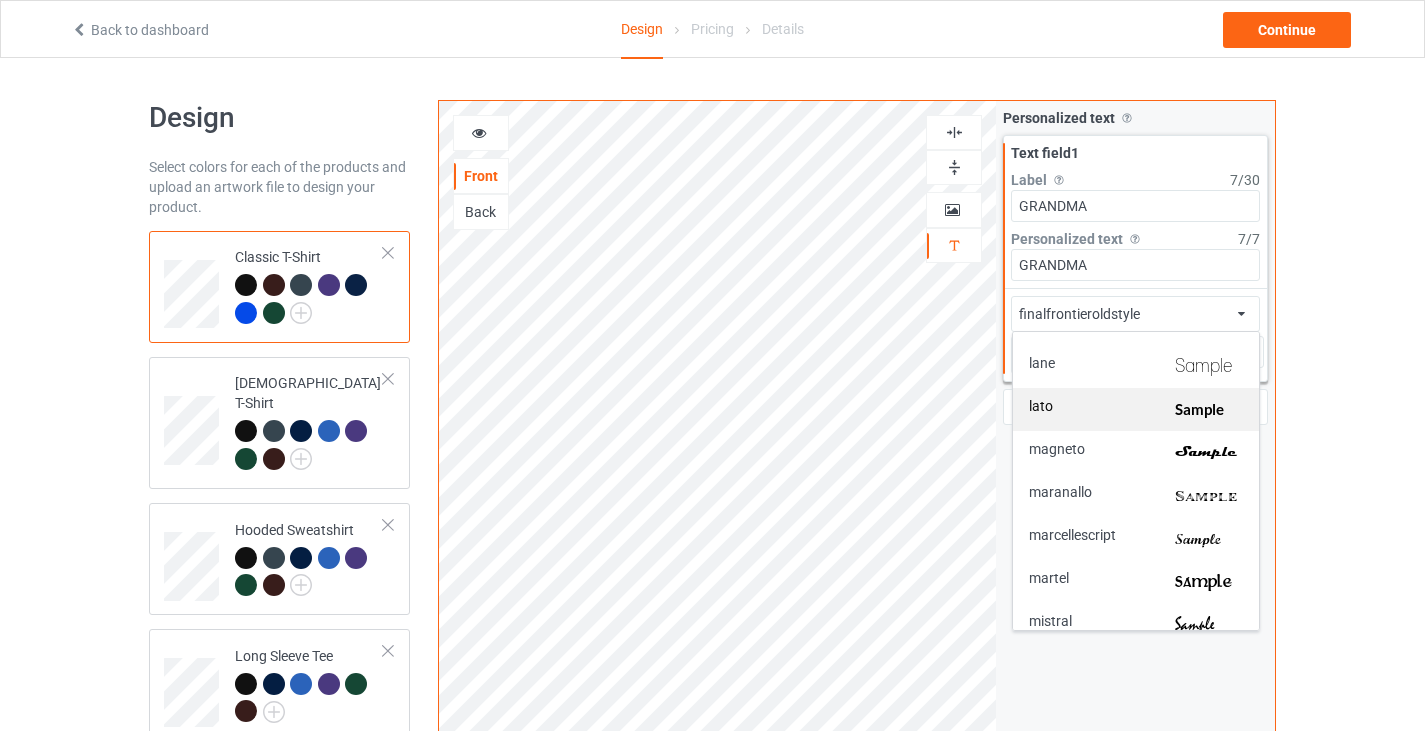 click on "lato" at bounding box center (1136, 409) 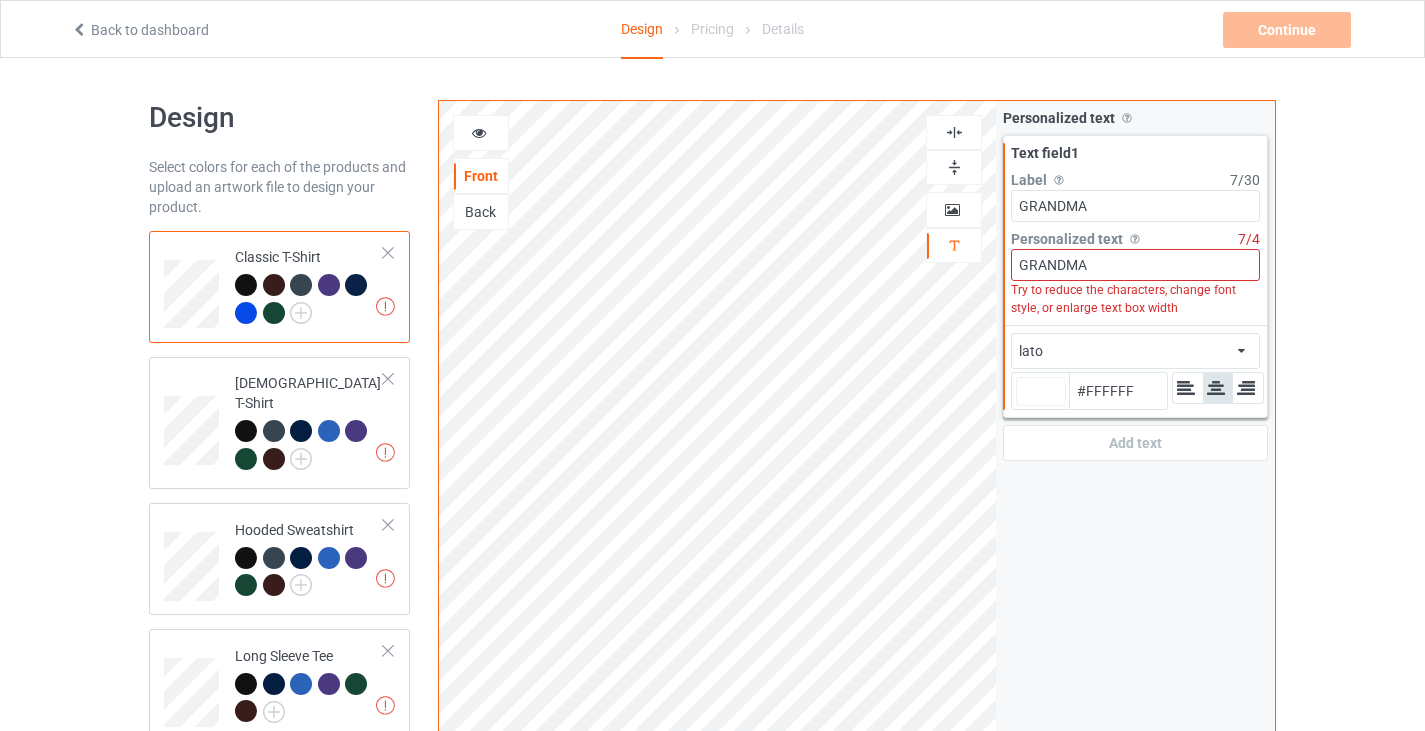 click on "lato african airstream aladdin alcohollicks [PERSON_NAME] almontesnow anglicantext argosgeorge artbrush BarcodeFont barnroof battlestar baubau bauhaus93 [PERSON_NAME] bigmisterc blackletter blacklettershadow bloklettersbalpen boisterblack borg9 broadway brockscript buffalonickel c39hrp48dhtt canterbury centurygothic chinyen chocolatebox chopinscript cimbrian circus citycontrast civilian coaster code128 collegiateheavyoutline contrast corleone creampuff [PERSON_NAME] decade destroy destruccion diploma [PERSON_NAME] eclipsedmoon [PERSON_NAME] finalfrontieroldstyle firecatcontour fmcollegeteamoutline fmuniversity freshman gotnoheart gourdieuncialdeux greenfuz gridlockd harlowsoliditalic helenashand horrendous hybrid independence [PERSON_NAME] [GEOGRAPHIC_DATA] jerseyletters komikatitle konfuciuz koolbeans koreancalligraphy kreepykrawly krooked [PERSON_NAME] magneto maranallo marcellescript martel mistral modernconformist museo_slab_500 oldeenglish penshurst plaingermanica planetbenson2 pphandwriting projects ptbananasplit quartzbold quigleywiggly" at bounding box center [1135, 351] 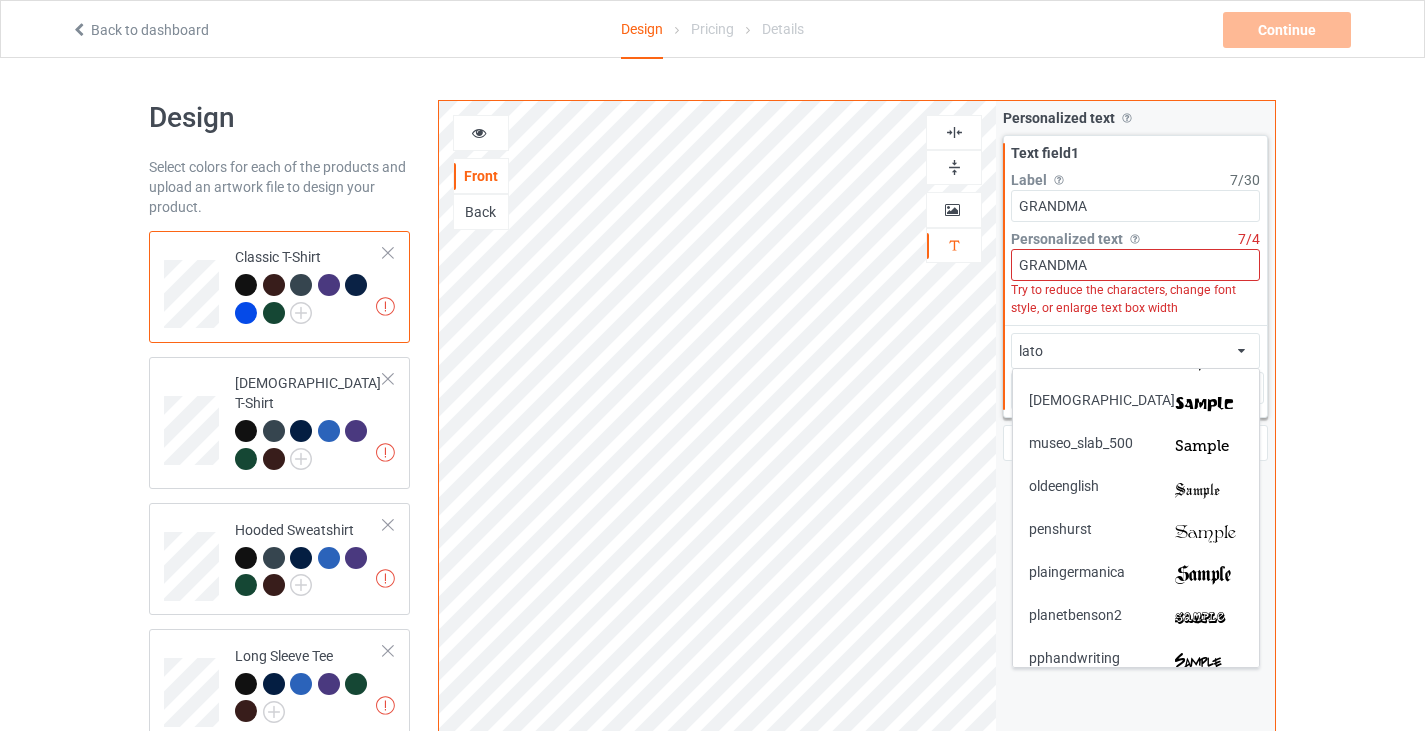 scroll, scrollTop: 3428, scrollLeft: 0, axis: vertical 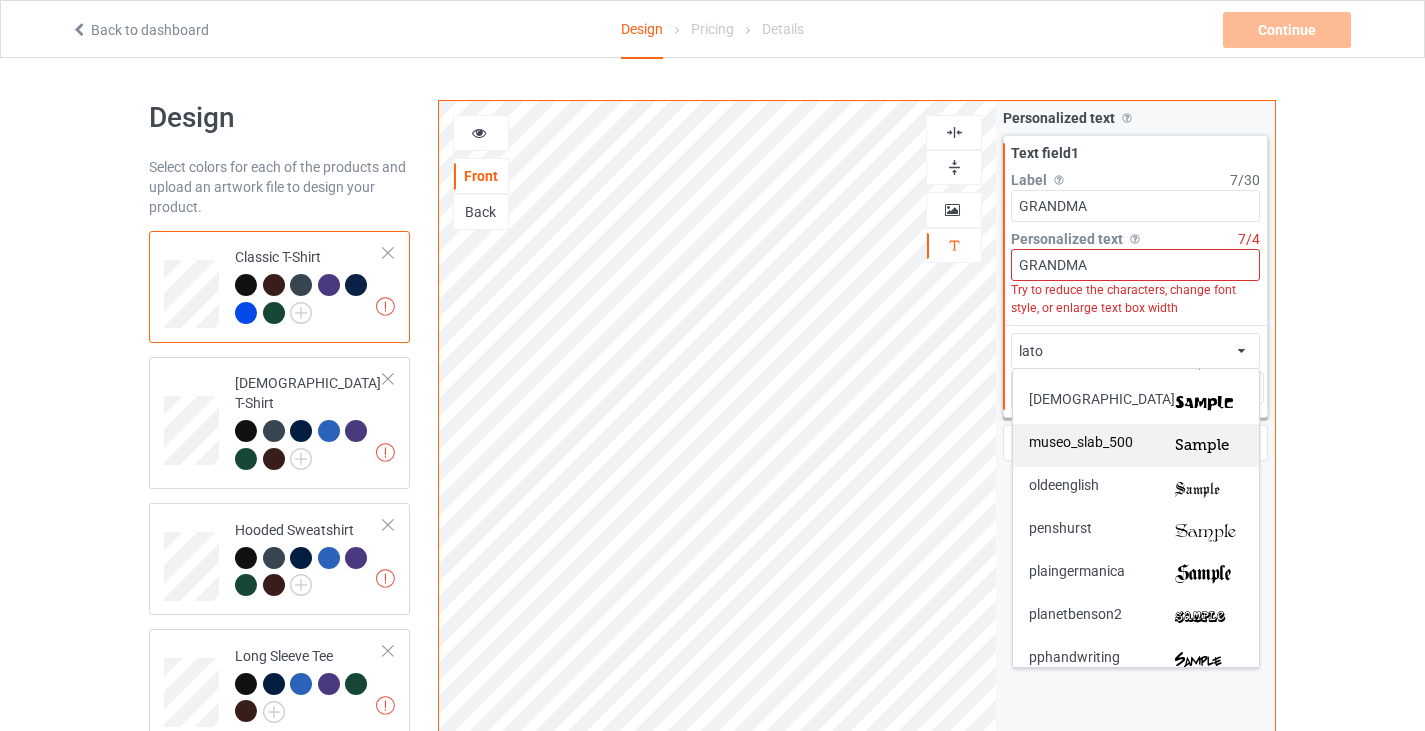 click on "museo_slab_500" at bounding box center [1081, 445] 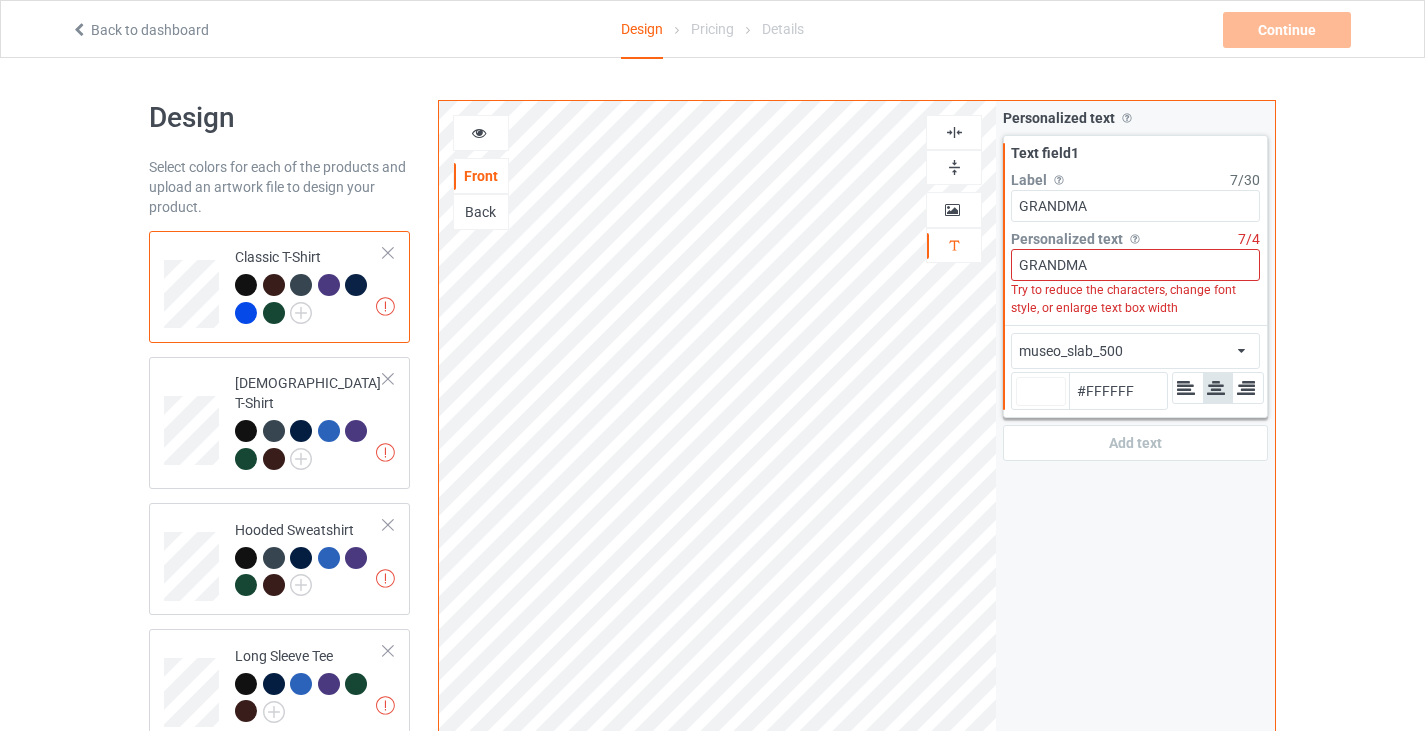click on "museo_slab_500" at bounding box center (1071, 351) 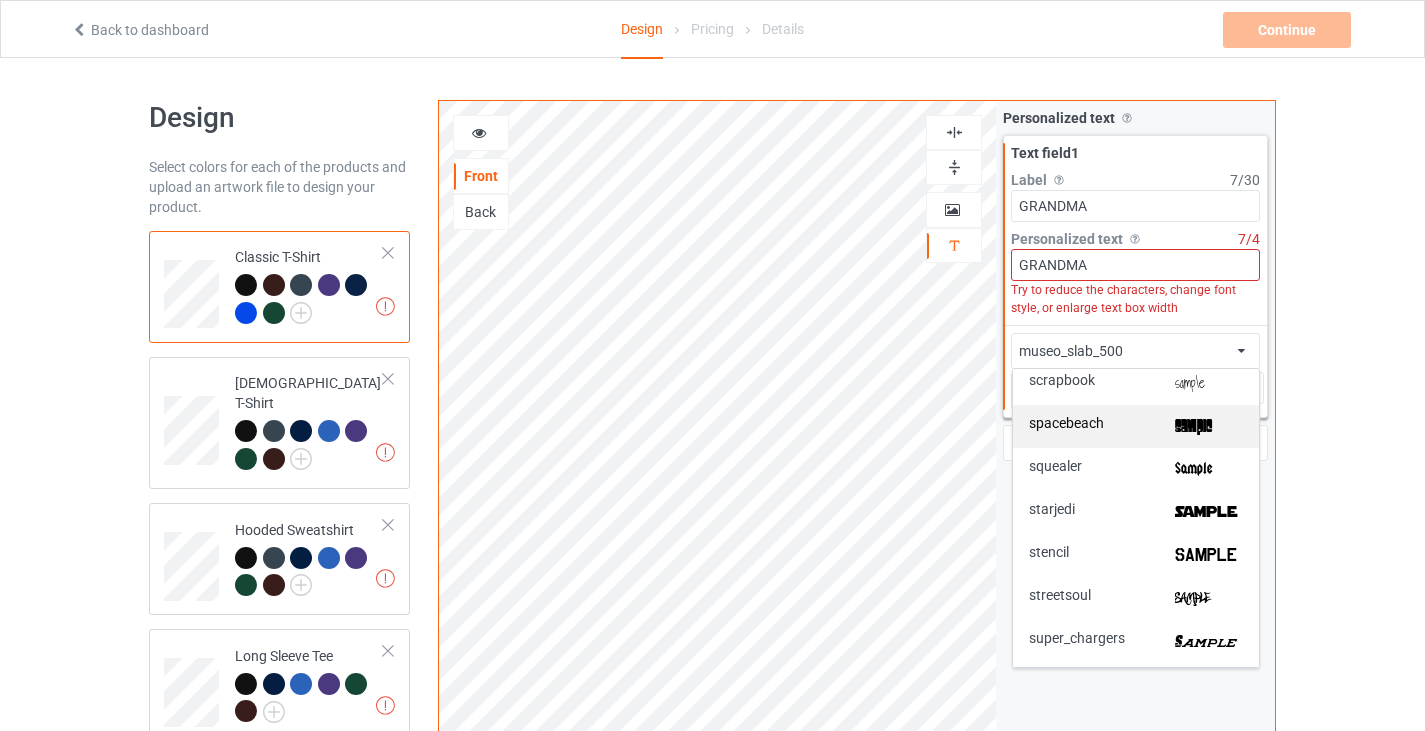 scroll, scrollTop: 4083, scrollLeft: 0, axis: vertical 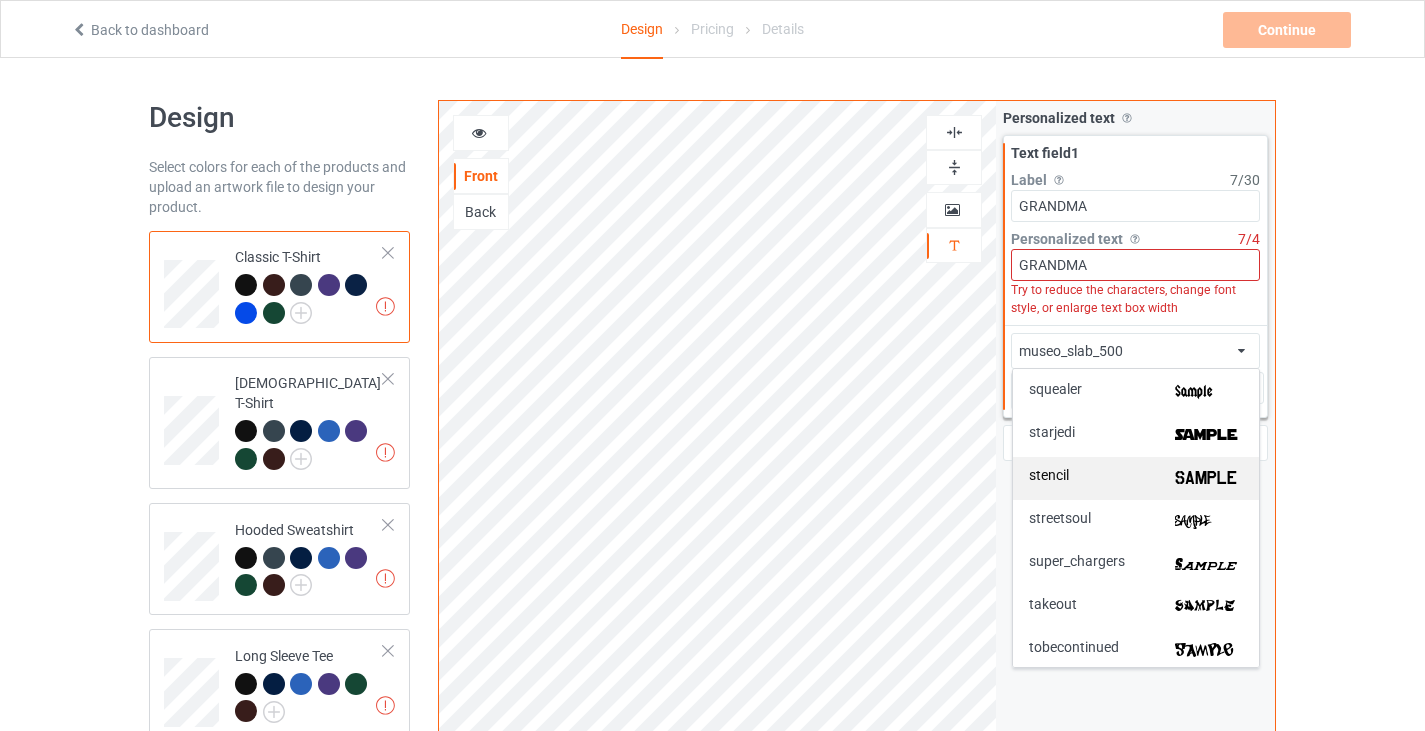 click on "stencil" at bounding box center (1136, 478) 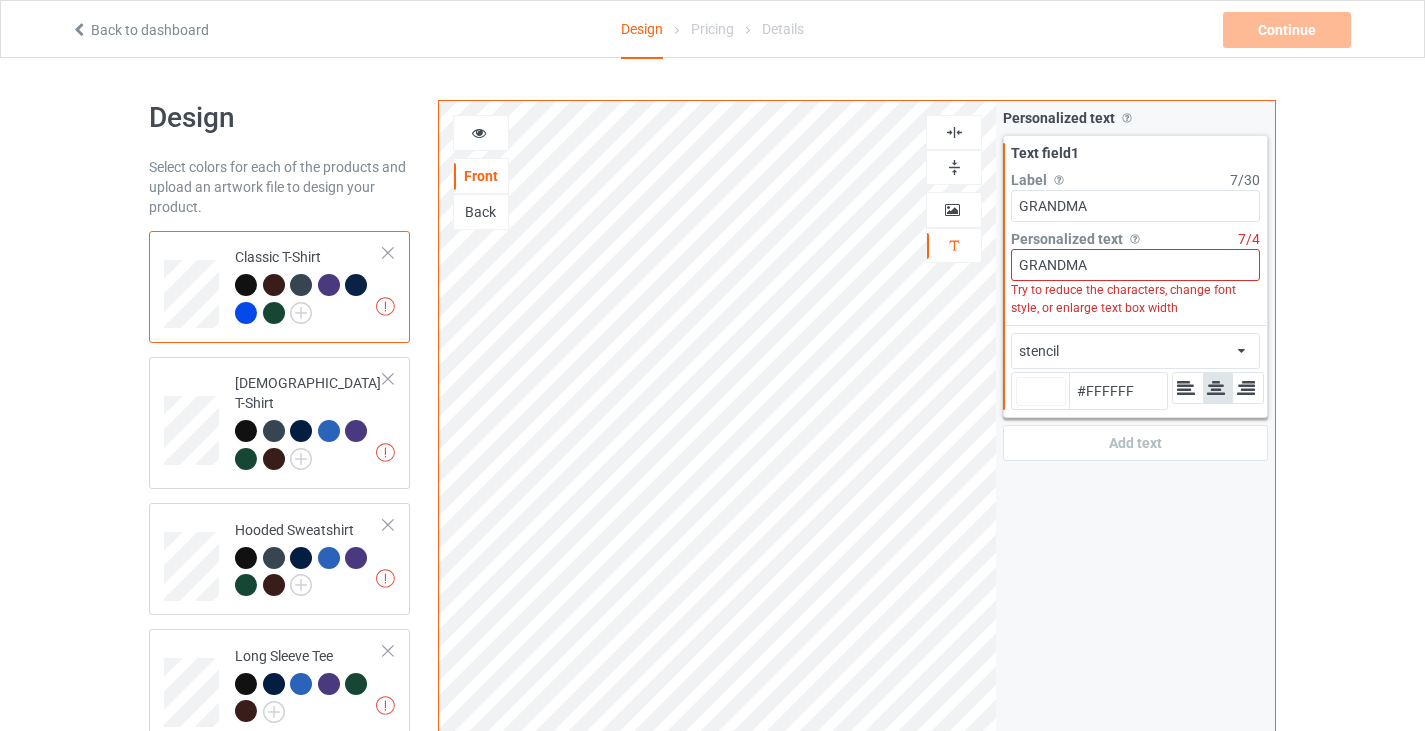 click on "stencil african airstream aladdin alcohollicks [PERSON_NAME] almontesnow anglicantext argosgeorge artbrush BarcodeFont barnroof battlestar baubau bauhaus93 [PERSON_NAME] bigmisterc blackletter blacklettershadow bloklettersbalpen boisterblack borg9 broadway brockscript buffalonickel c39hrp48dhtt canterbury centurygothic chinyen chocolatebox chopinscript cimbrian circus citycontrast civilian coaster code128 collegiateheavyoutline contrast corleone creampuff [PERSON_NAME] decade destroy destruccion diploma [PERSON_NAME] eclipsedmoon [PERSON_NAME] finalfrontieroldstyle firecatcontour fmcollegeteamoutline fmuniversity freshman gotnoheart gourdieuncialdeux greenfuz gridlockd harlowsoliditalic helenashand horrendous hybrid independence [PERSON_NAME] [GEOGRAPHIC_DATA] jerseyletters komikatitle konfuciuz koolbeans koreancalligraphy kreepykrawly krooked [PERSON_NAME] magneto maranallo marcellescript martel mistral modernconformist museo_slab_500 oldeenglish penshurst plaingermanica planetbenson2 pphandwriting projects ptbananasplit quartzbold quigleywiggly" at bounding box center (1135, 351) 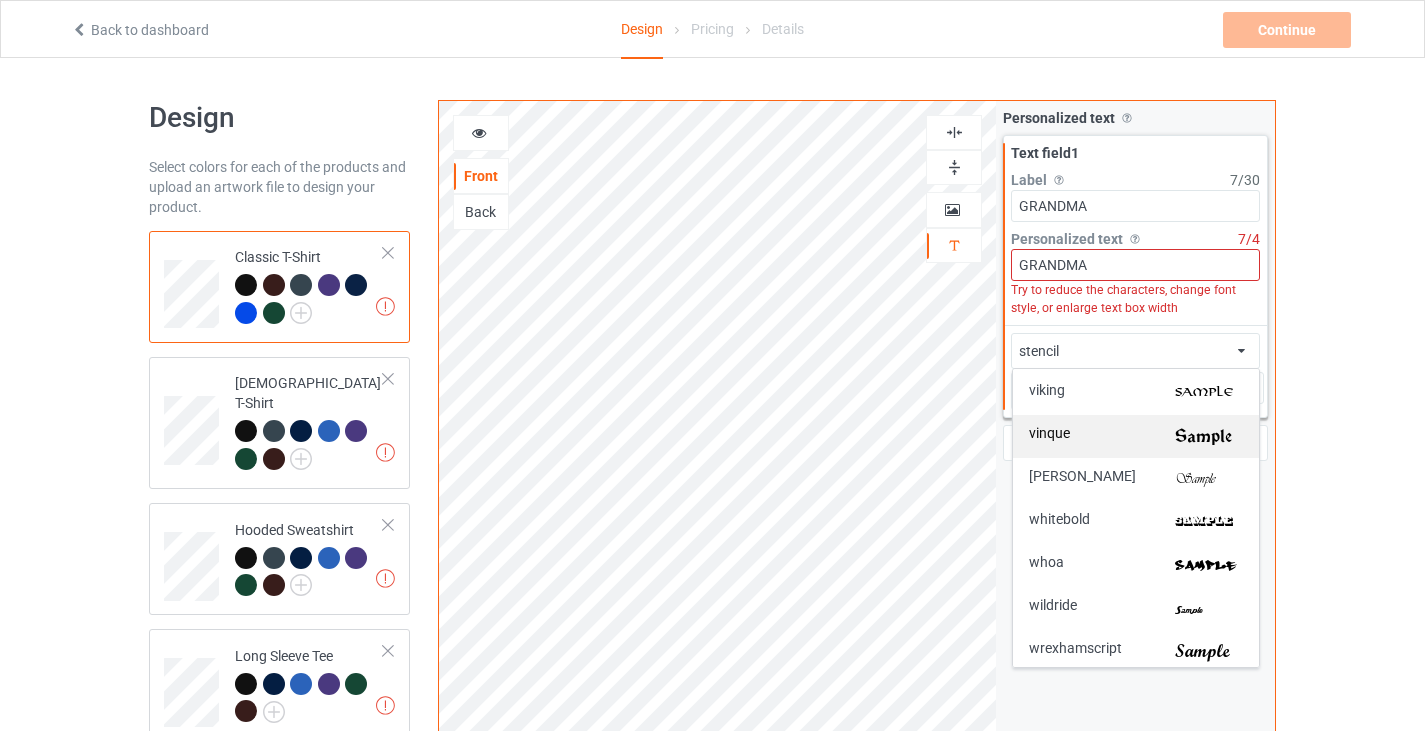 scroll, scrollTop: 4561, scrollLeft: 0, axis: vertical 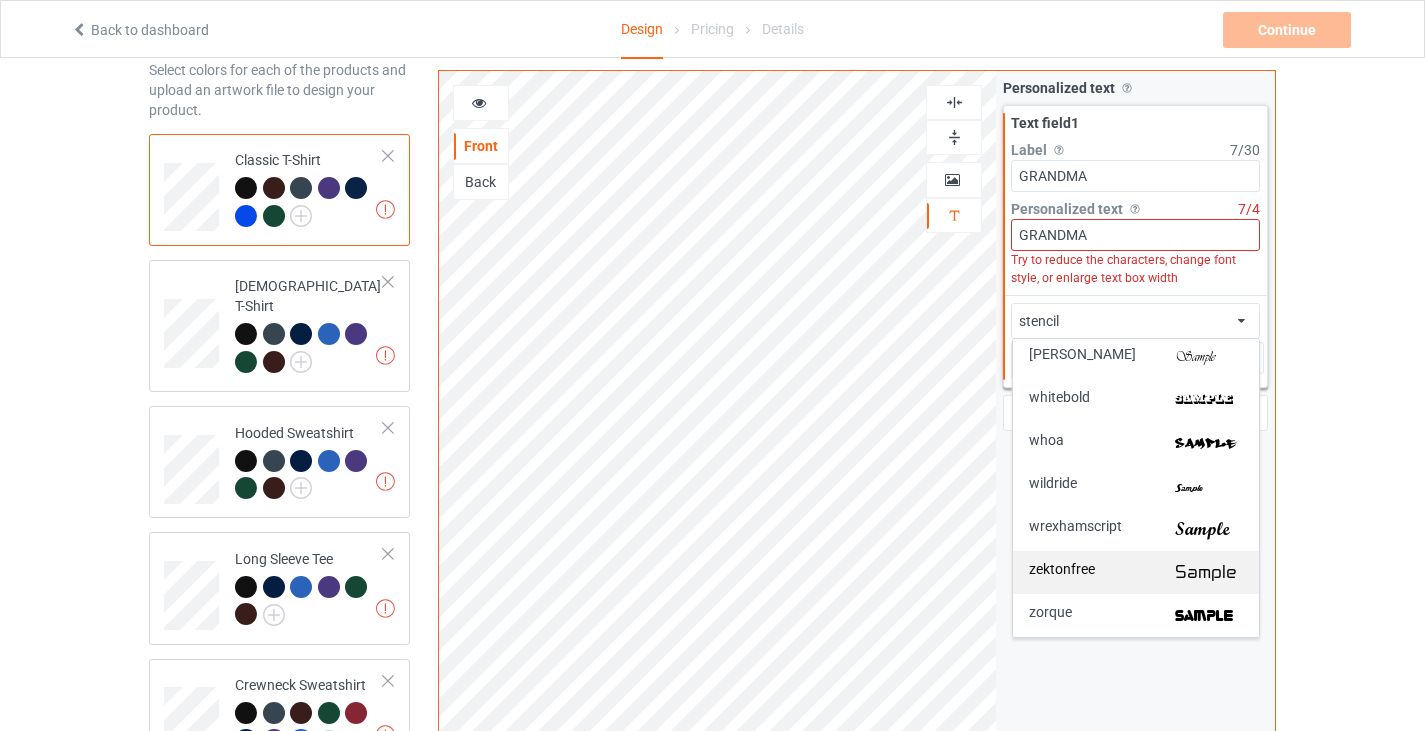 click on "zektonfree" at bounding box center (1136, 572) 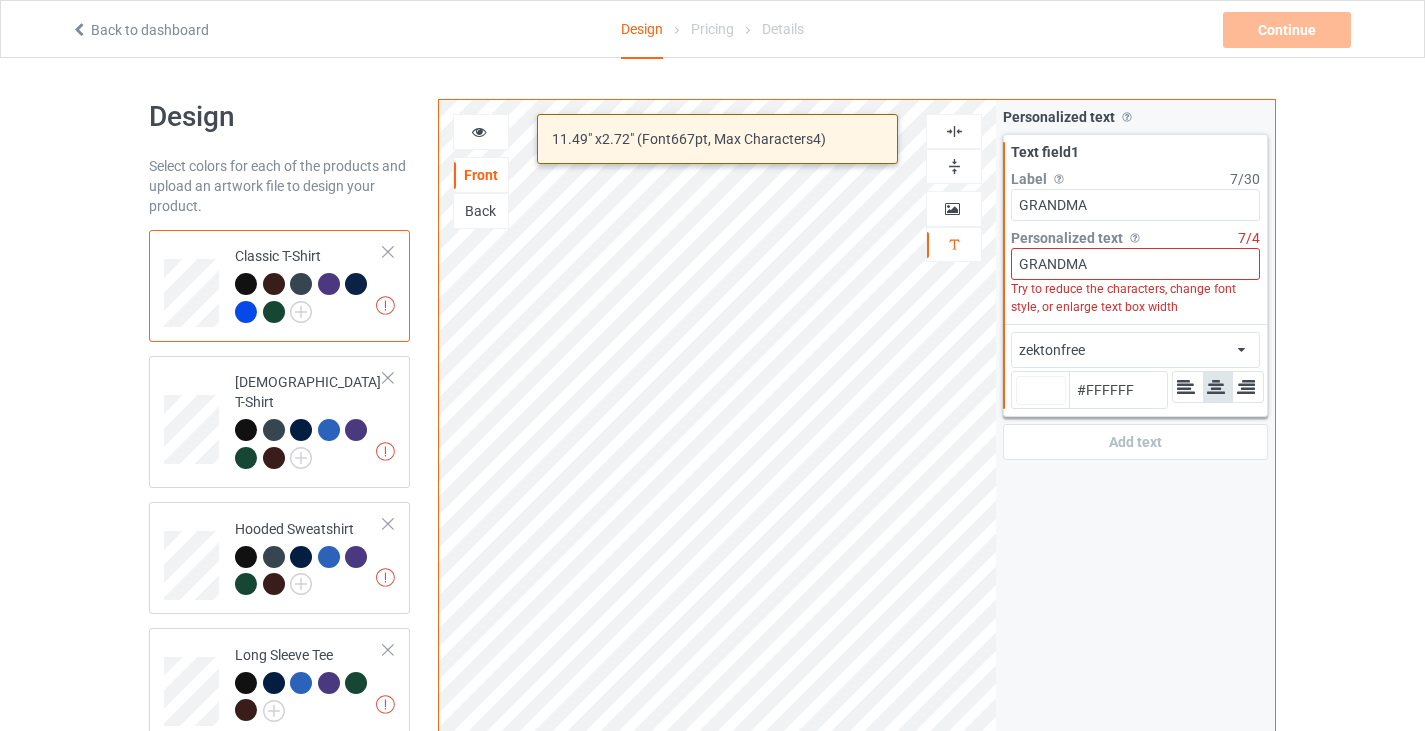 scroll, scrollTop: 4, scrollLeft: 0, axis: vertical 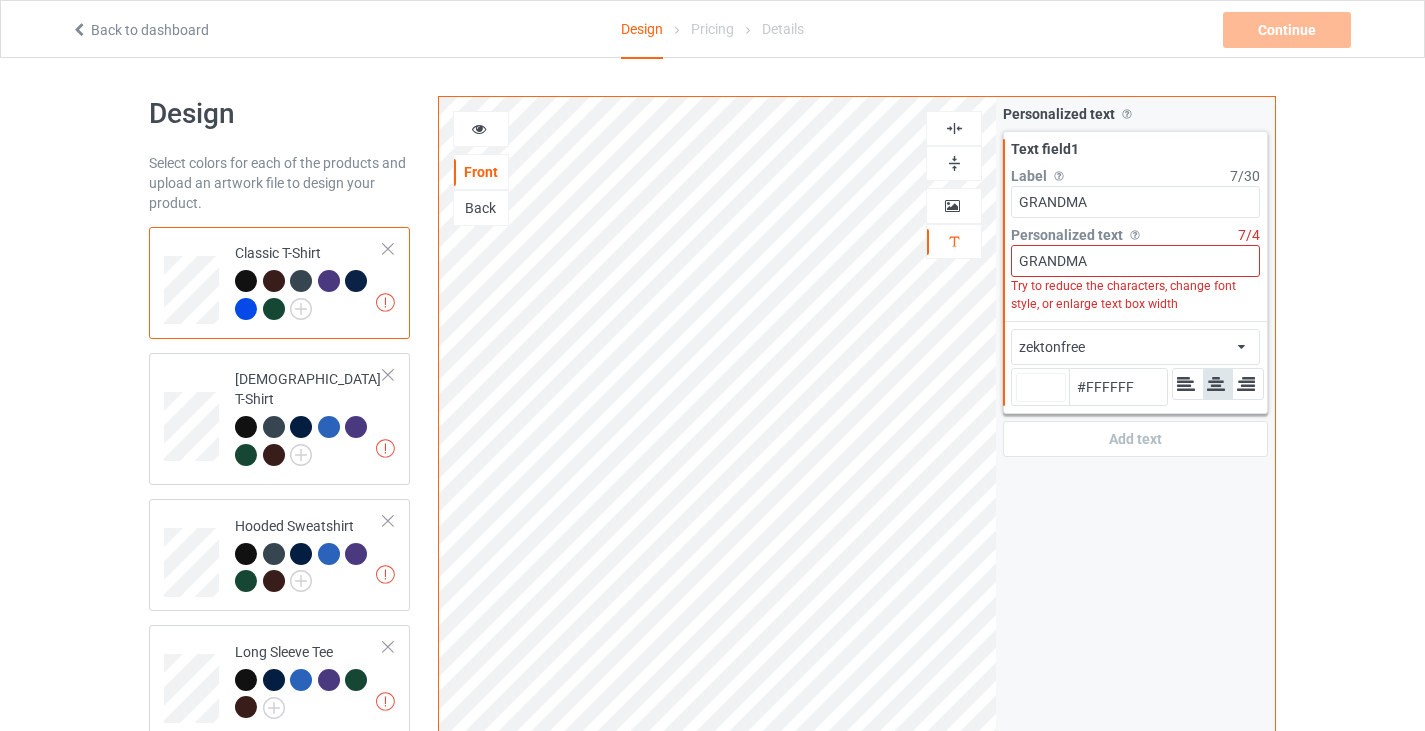click on "zektonfree african airstream aladdin alcohollicks [PERSON_NAME] almontesnow anglicantext argosgeorge artbrush BarcodeFont barnroof battlestar baubau bauhaus93 [PERSON_NAME] bigmisterc blackletter blacklettershadow bloklettersbalpen boisterblack borg9 broadway brockscript buffalonickel c39hrp48dhtt canterbury centurygothic chinyen chocolatebox chopinscript cimbrian circus citycontrast civilian coaster code128 collegiateheavyoutline contrast corleone creampuff [PERSON_NAME] decade destroy destruccion diploma [PERSON_NAME] eclipsedmoon [PERSON_NAME] finalfrontieroldstyle firecatcontour fmcollegeteamoutline fmuniversity freshman gotnoheart gourdieuncialdeux greenfuz gridlockd harlowsoliditalic helenashand horrendous hybrid independence [PERSON_NAME] [GEOGRAPHIC_DATA] jerseyletters komikatitle konfuciuz koolbeans koreancalligraphy kreepykrawly krooked [PERSON_NAME] magneto maranallo marcellescript martel mistral modernconformist museo_slab_500 oldeenglish penshurst plaingermanica planetbenson2 pphandwriting projects ptbananasplit quartzbold rockit" at bounding box center [1135, 347] 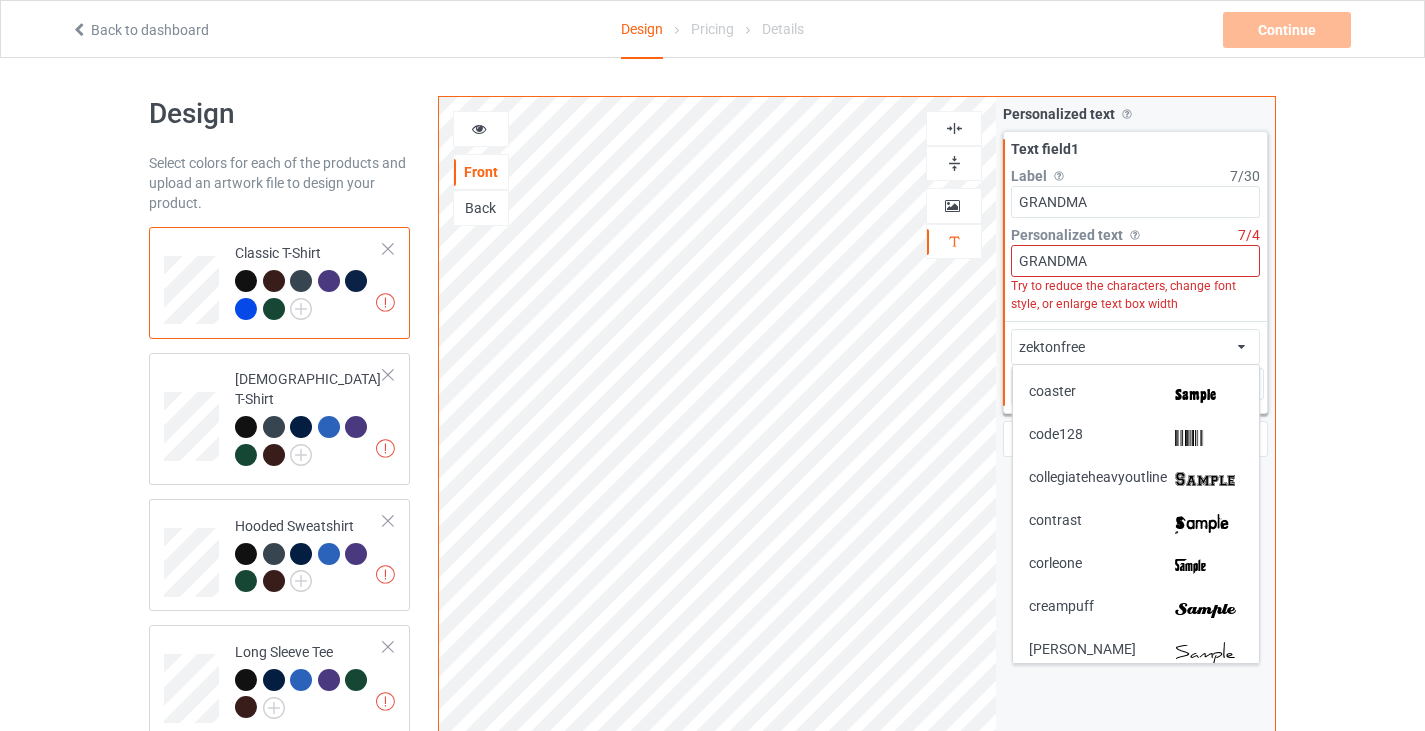 scroll, scrollTop: 1496, scrollLeft: 0, axis: vertical 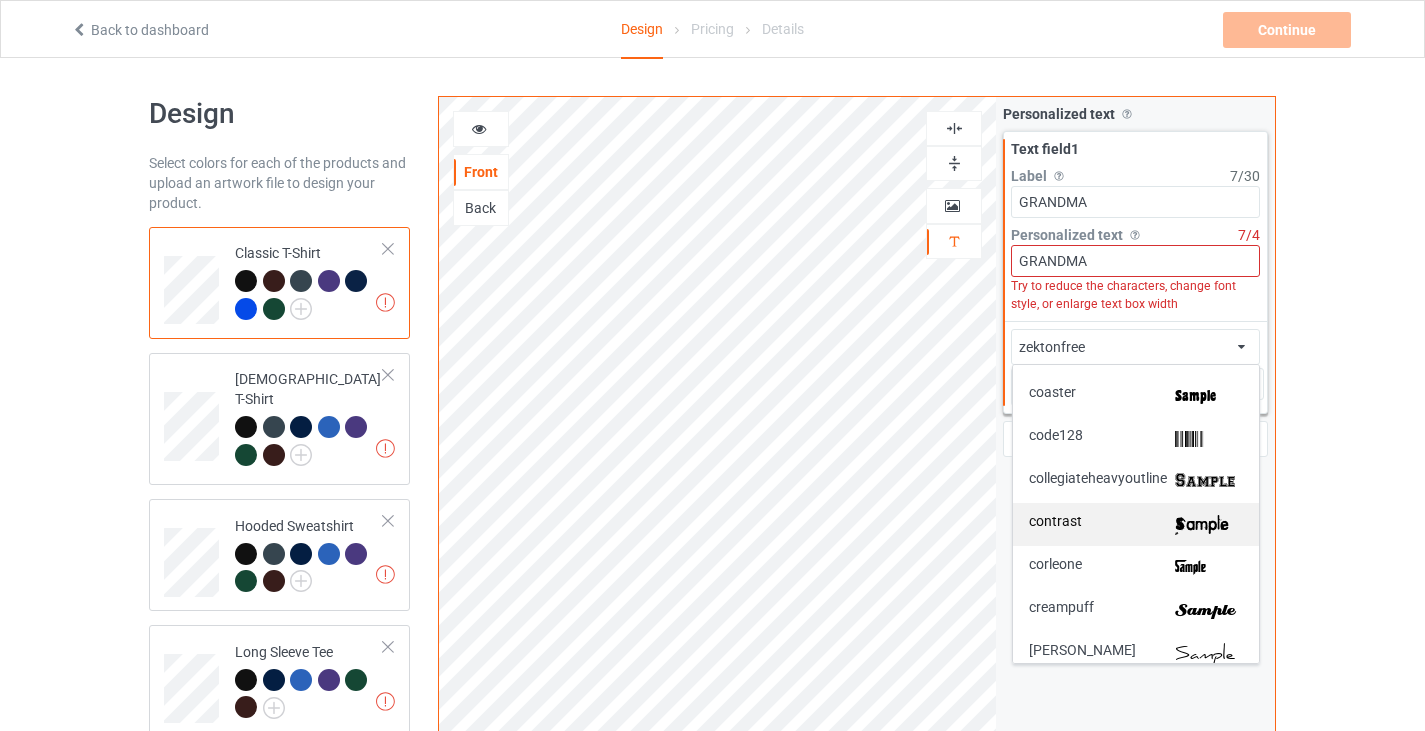 click on "contrast" at bounding box center [1136, 524] 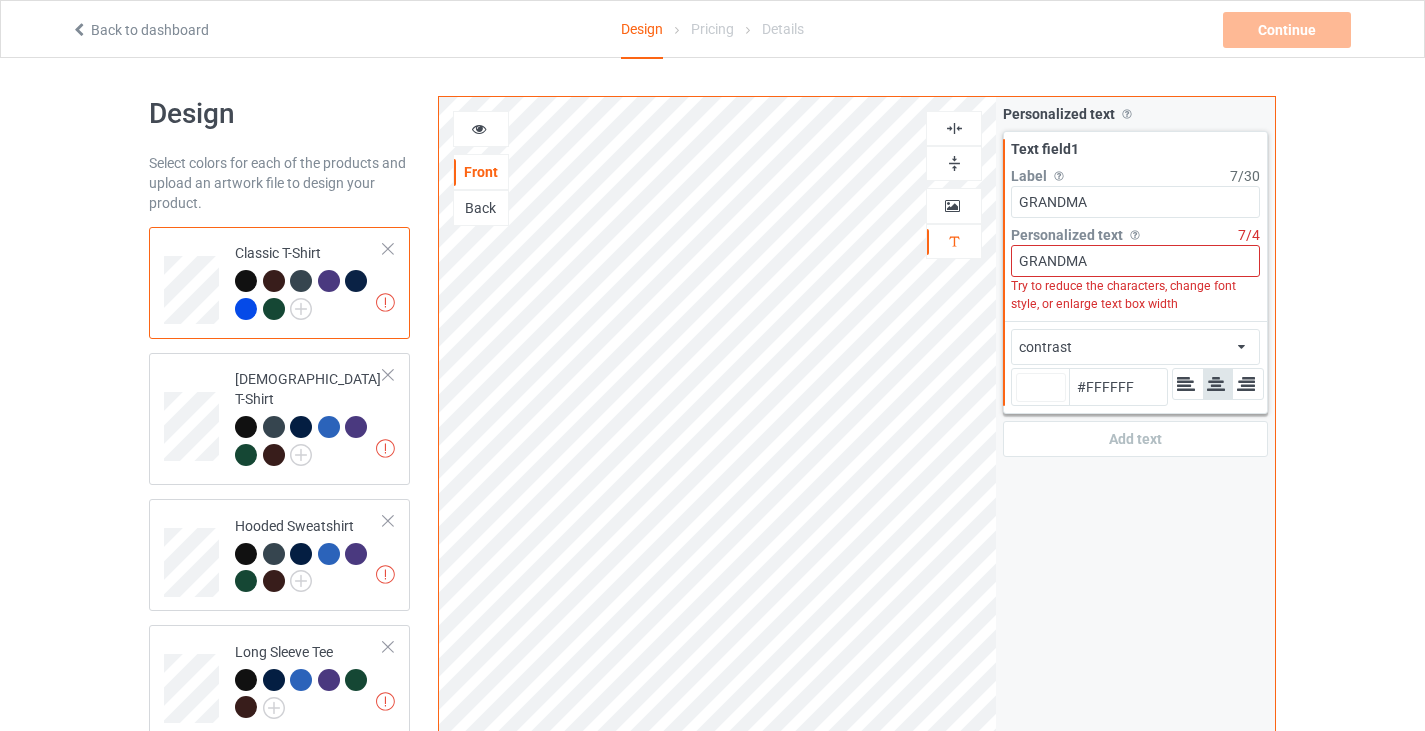 click on "contrast african airstream aladdin alcohollicks [PERSON_NAME] almontesnow anglicantext argosgeorge artbrush BarcodeFont barnroof battlestar baubau bauhaus93 [PERSON_NAME] bigmisterc blackletter blacklettershadow bloklettersbalpen boisterblack borg9 broadway brockscript buffalonickel c39hrp48dhtt canterbury centurygothic chinyen chocolatebox chopinscript cimbrian circus citycontrast civilian coaster code128 collegiateheavyoutline contrast corleone creampuff [PERSON_NAME] decade destroy destruccion diploma [PERSON_NAME] eclipsedmoon [PERSON_NAME] finalfrontieroldstyle firecatcontour fmcollegeteamoutline fmuniversity freshman gotnoheart gourdieuncialdeux greenfuz gridlockd harlowsoliditalic helenashand horrendous hybrid independence [PERSON_NAME] [GEOGRAPHIC_DATA] jerseyletters komikatitle konfuciuz koolbeans koreancalligraphy kreepykrawly krooked [PERSON_NAME] magneto maranallo marcellescript martel mistral modernconformist museo_slab_500 oldeenglish penshurst plaingermanica planetbenson2 pphandwriting projects ptbananasplit quartzbold rockit whoa" at bounding box center (1135, 347) 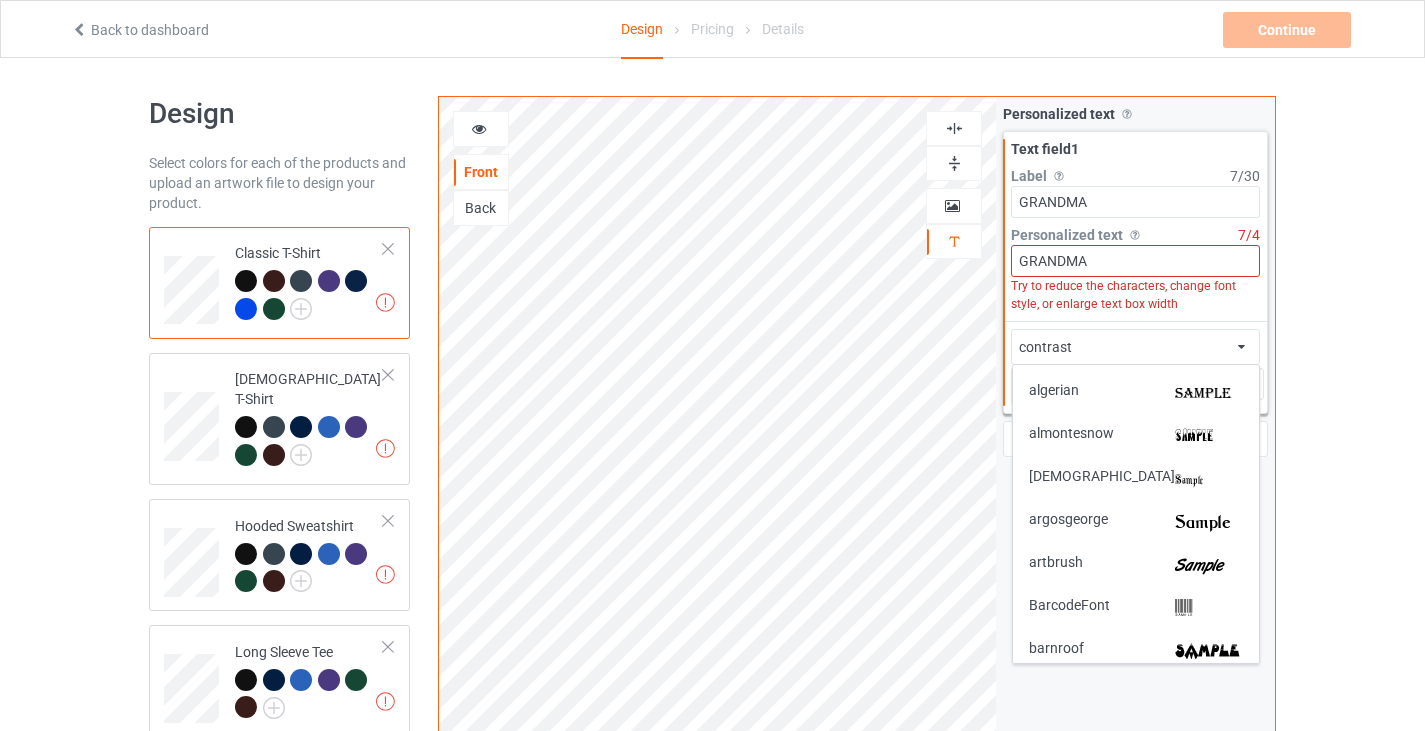 scroll, scrollTop: 190, scrollLeft: 0, axis: vertical 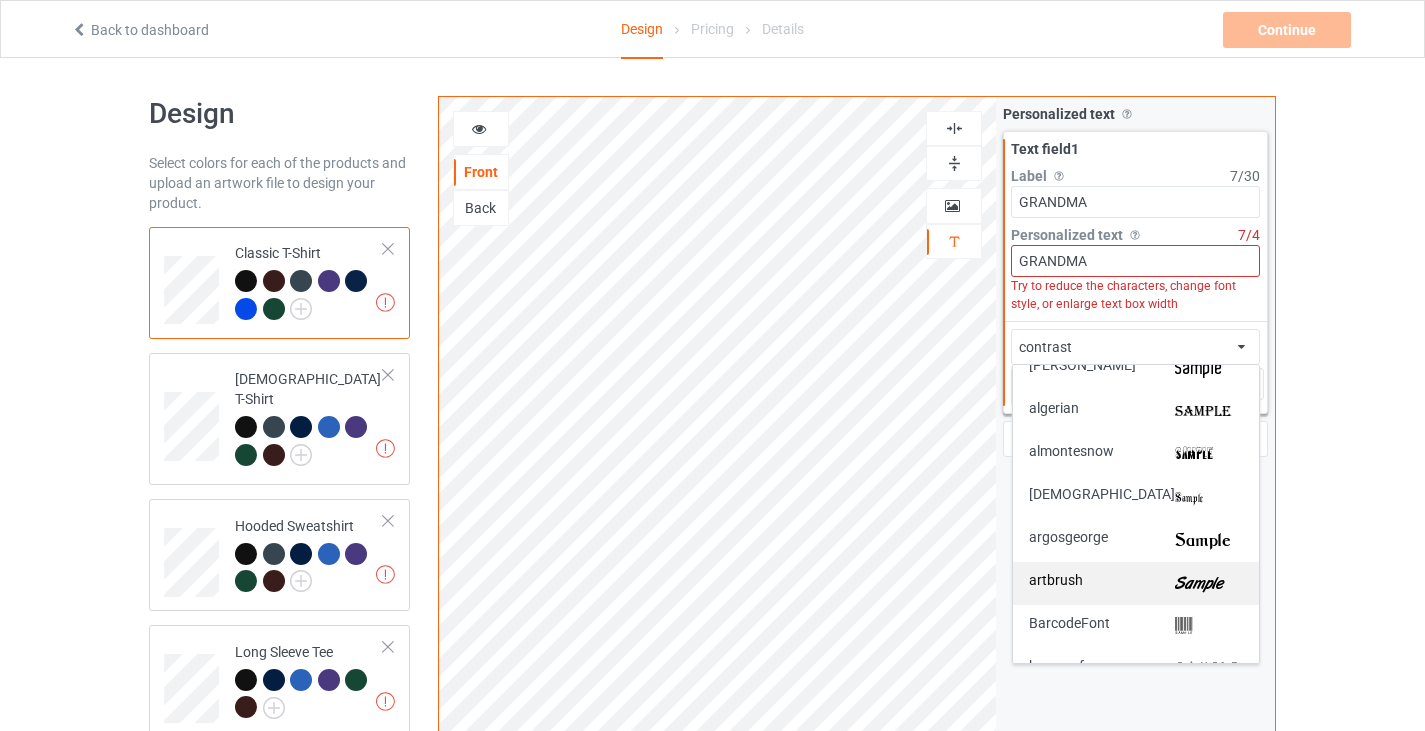 click on "artbrush" at bounding box center [1136, 583] 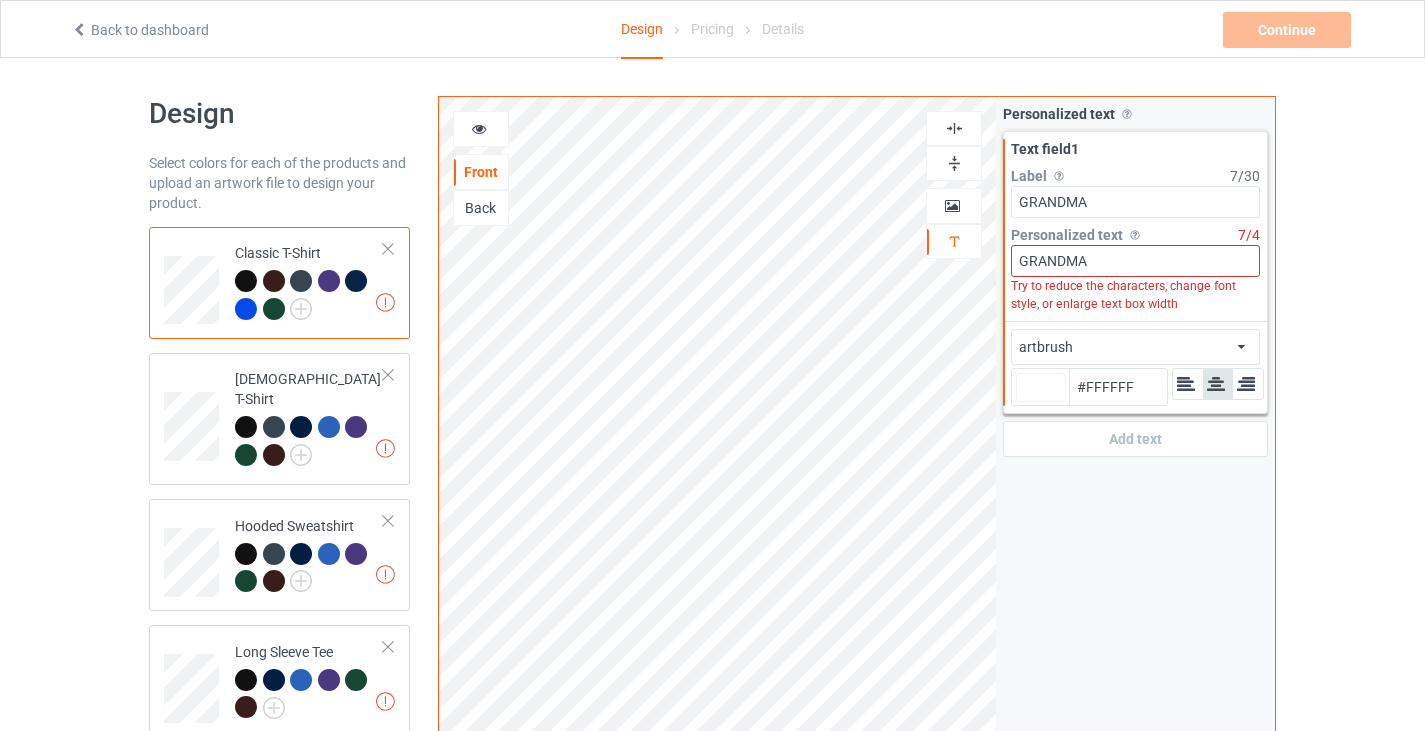 click on "artbrush african airstream aladdin alcohollicks [PERSON_NAME] almontesnow anglicantext argosgeorge artbrush BarcodeFont barnroof battlestar baubau bauhaus93 [PERSON_NAME] bigmisterc blackletter blacklettershadow bloklettersbalpen boisterblack borg9 broadway brockscript buffalonickel c39hrp48dhtt canterbury centurygothic chinyen chocolatebox chopinscript cimbrian circus citycontrast civilian coaster code128 collegiateheavyoutline contrast corleone creampuff [PERSON_NAME] decade destroy destruccion diploma [PERSON_NAME] eclipsedmoon [PERSON_NAME] finalfrontieroldstyle firecatcontour fmcollegeteamoutline fmuniversity freshman gotnoheart gourdieuncialdeux greenfuz gridlockd harlowsoliditalic helenashand horrendous hybrid independence [PERSON_NAME] [GEOGRAPHIC_DATA] jerseyletters komikatitle konfuciuz koolbeans koreancalligraphy kreepykrawly krooked [PERSON_NAME] magneto maranallo marcellescript martel mistral modernconformist museo_slab_500 oldeenglish penshurst plaingermanica planetbenson2 pphandwriting projects ptbananasplit quartzbold rockit whoa" at bounding box center [1135, 347] 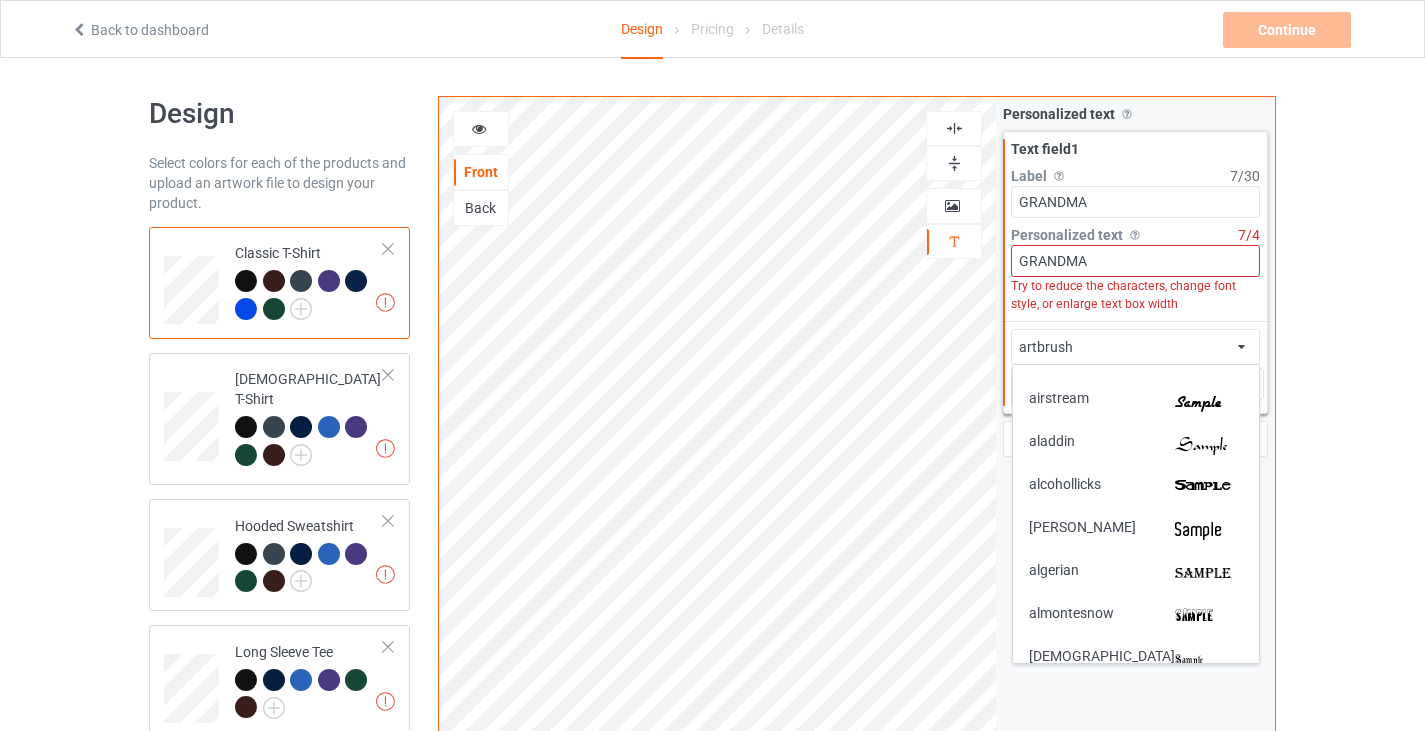 scroll, scrollTop: 25, scrollLeft: 0, axis: vertical 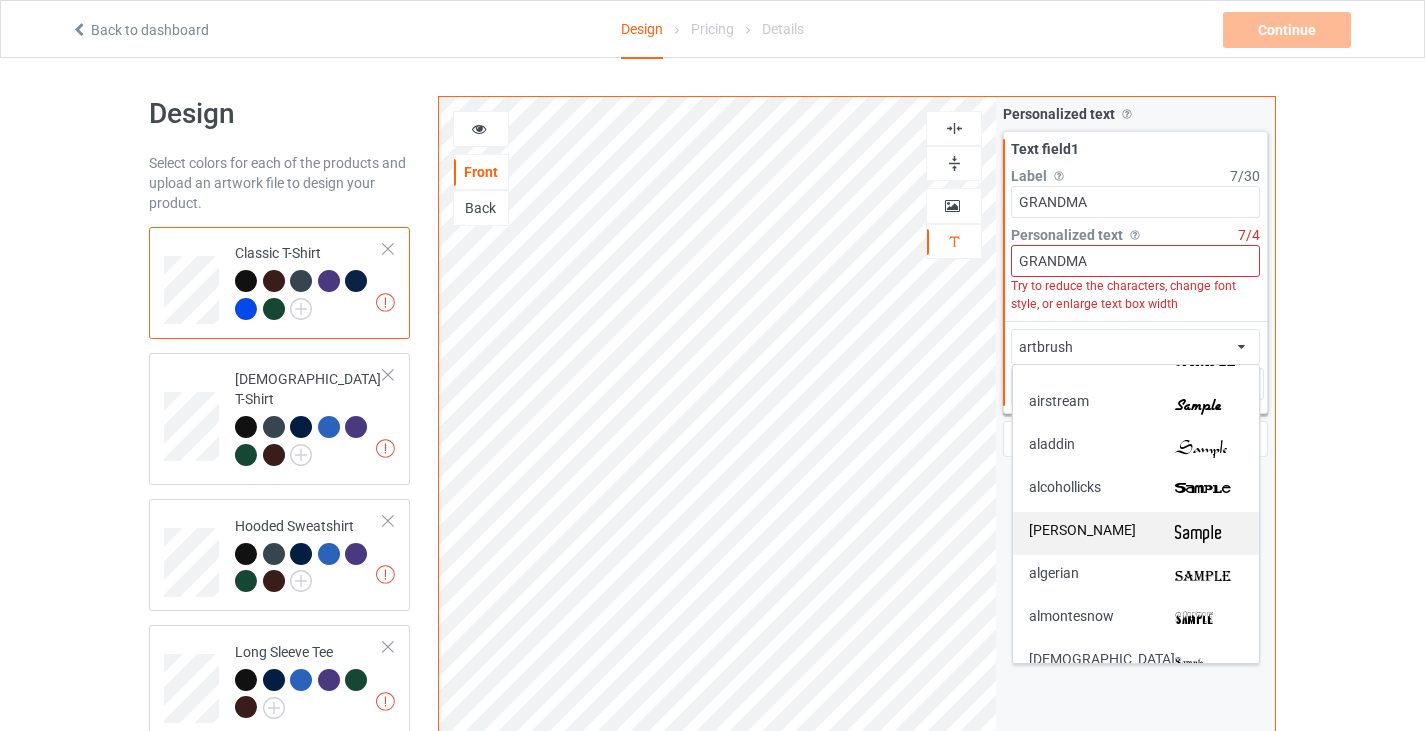click on "[PERSON_NAME]" at bounding box center [1136, 533] 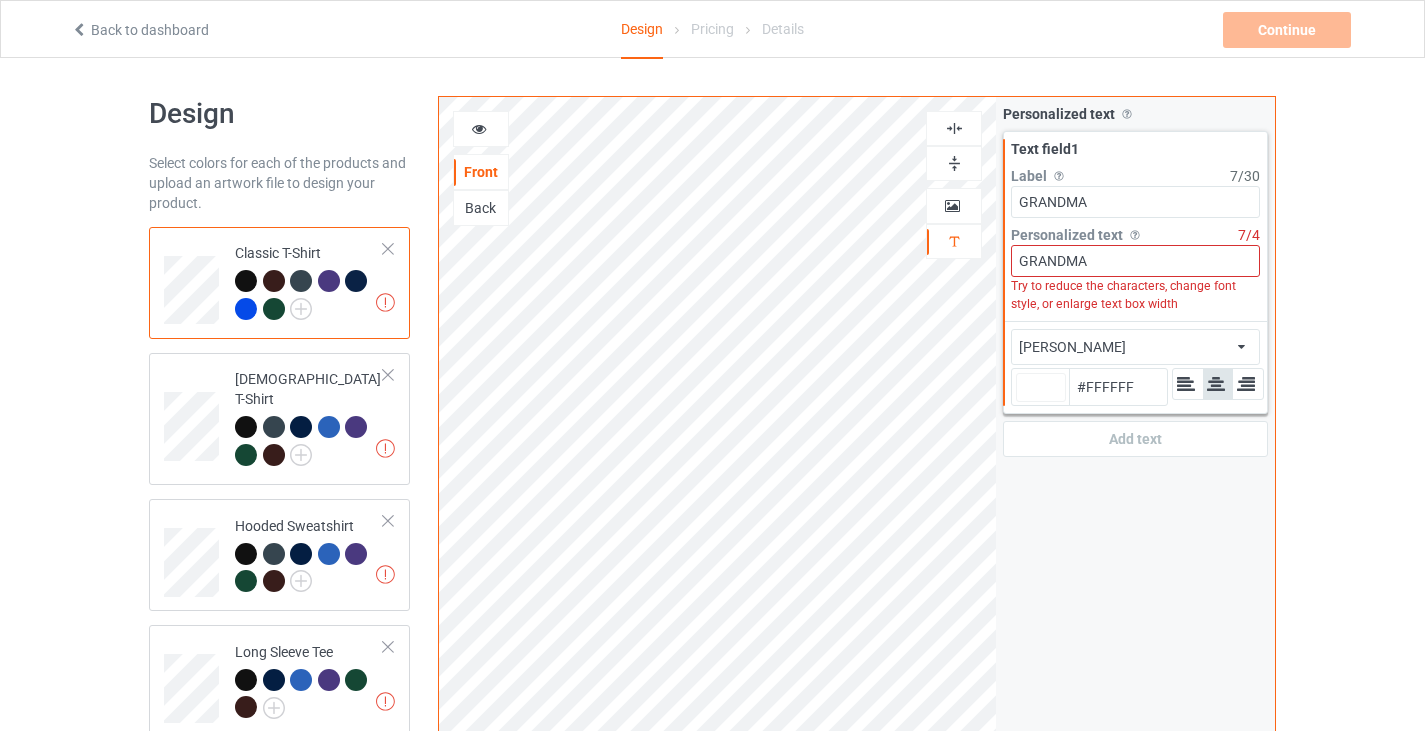 click on "[PERSON_NAME] airstream aladdin alcohollicks [PERSON_NAME] almontesnow anglicantext argosgeorge artbrush BarcodeFont barnroof battlestar baubau bauhaus93 [PERSON_NAME] bigmisterc blackletter blacklettershadow bloklettersbalpen boisterblack borg9 broadway brockscript buffalonickel c39hrp48dhtt canterbury centurygothic chinyen chocolatebox chopinscript cimbrian circus citycontrast civilian coaster code128 collegiateheavyoutline contrast corleone creampuff [PERSON_NAME] decade destroy destruccion diploma [PERSON_NAME] eclipsedmoon [PERSON_NAME] finalfrontieroldstyle firecatcontour fmcollegeteamoutline fmuniversity freshman gotnoheart gourdieuncialdeux greenfuz gridlockd harlowsoliditalic helenashand horrendous hybrid independence [PERSON_NAME] [GEOGRAPHIC_DATA] jerseyletters komikatitle konfuciuz koolbeans koreancalligraphy kreepykrawly krooked [PERSON_NAME] magneto maranallo marcellescript martel mistral modernconformist museo_slab_500 oldeenglish penshurst plaingermanica planetbenson2 pphandwriting projects ptbananasplit quartzbold quigleywiggly" at bounding box center (1135, 347) 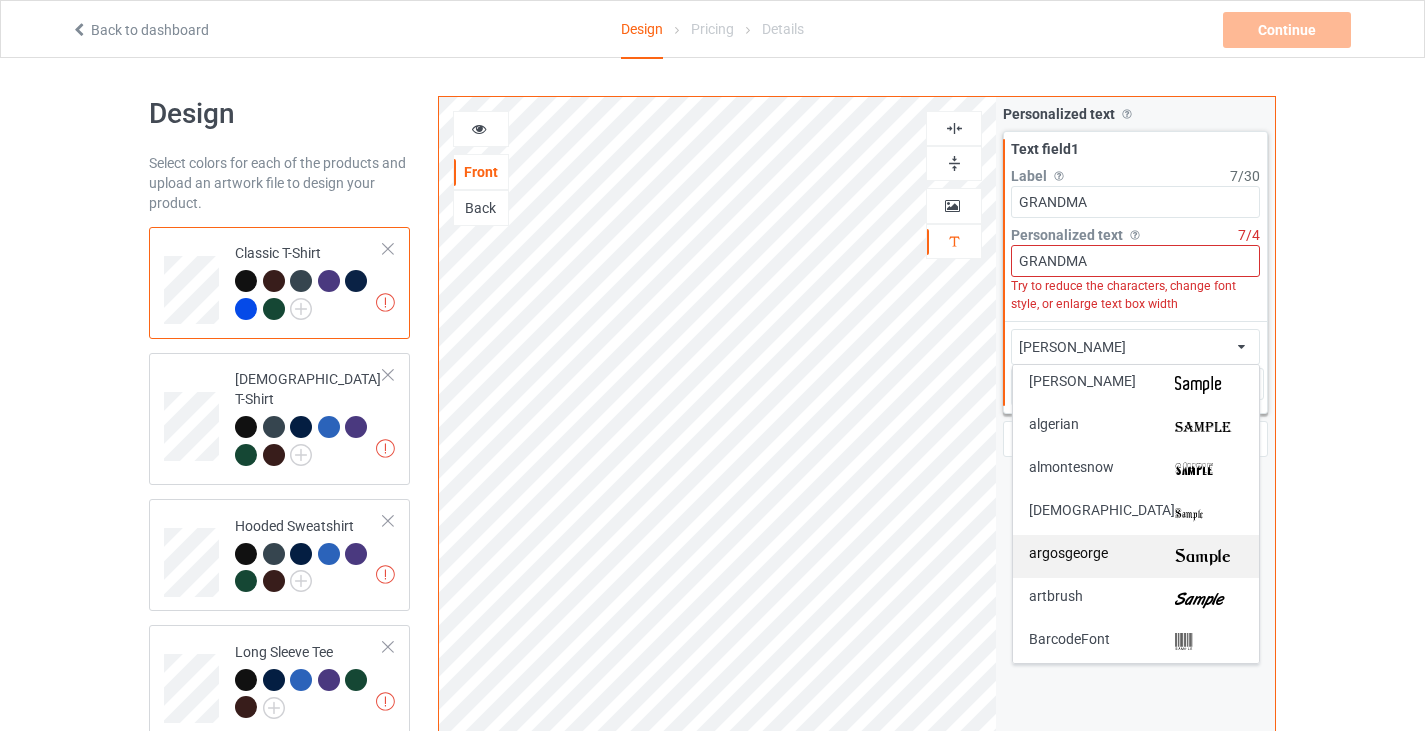 scroll, scrollTop: 255, scrollLeft: 0, axis: vertical 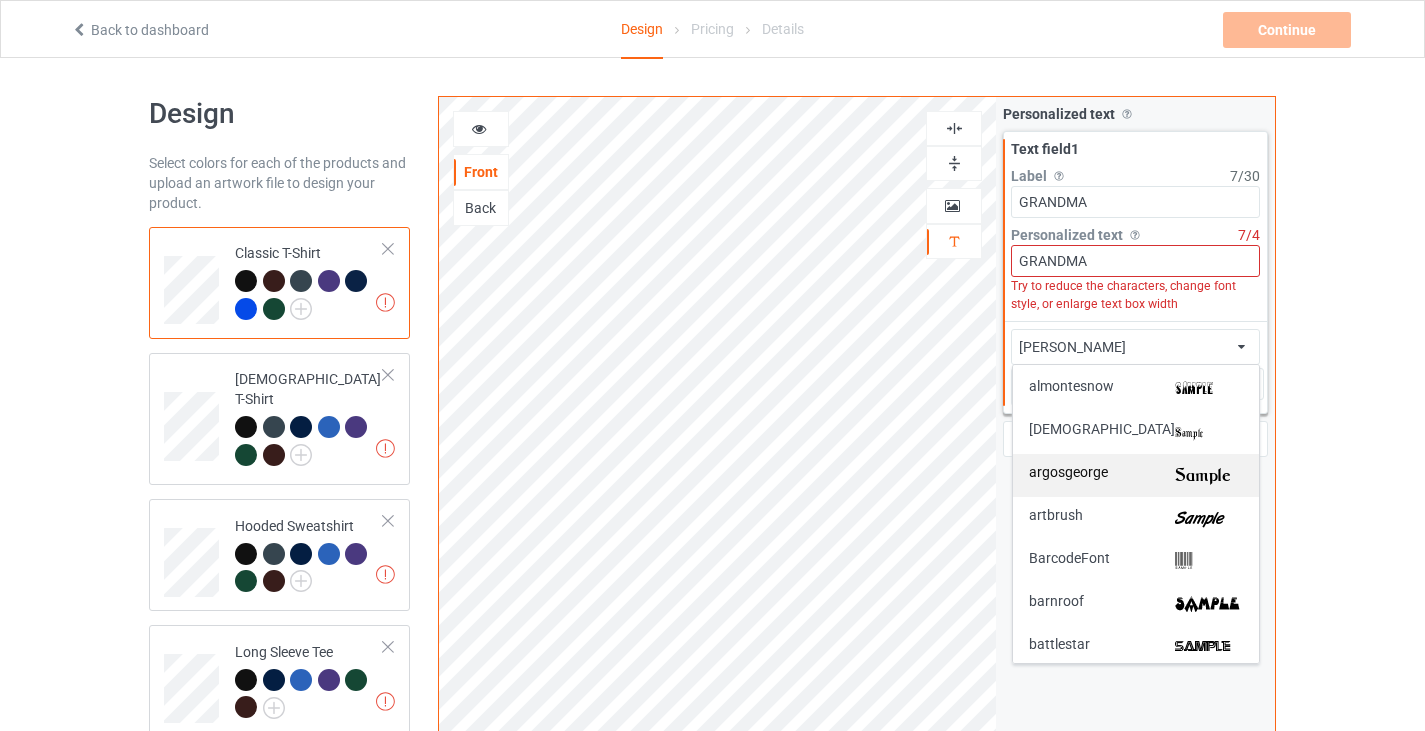 click on "argosgeorge" at bounding box center [1136, 475] 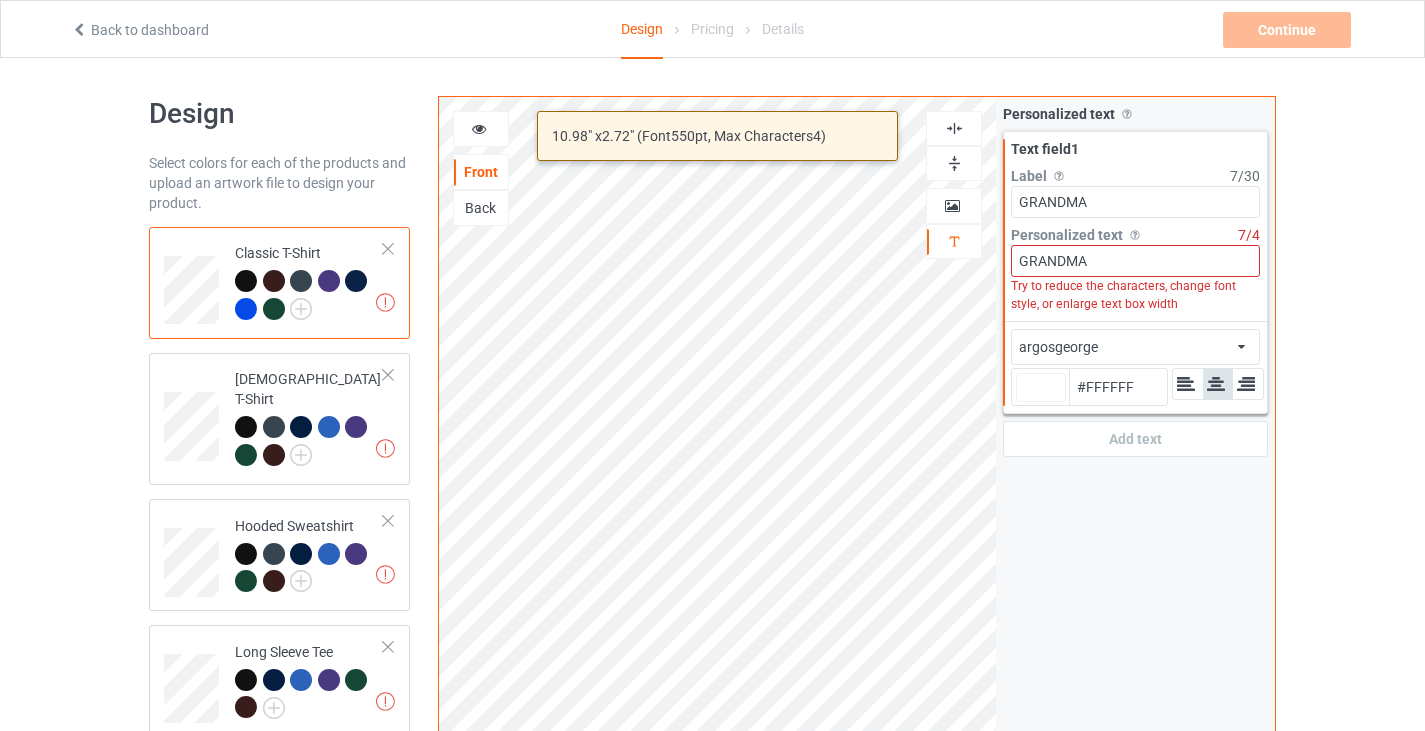 type on "#ffffff" 